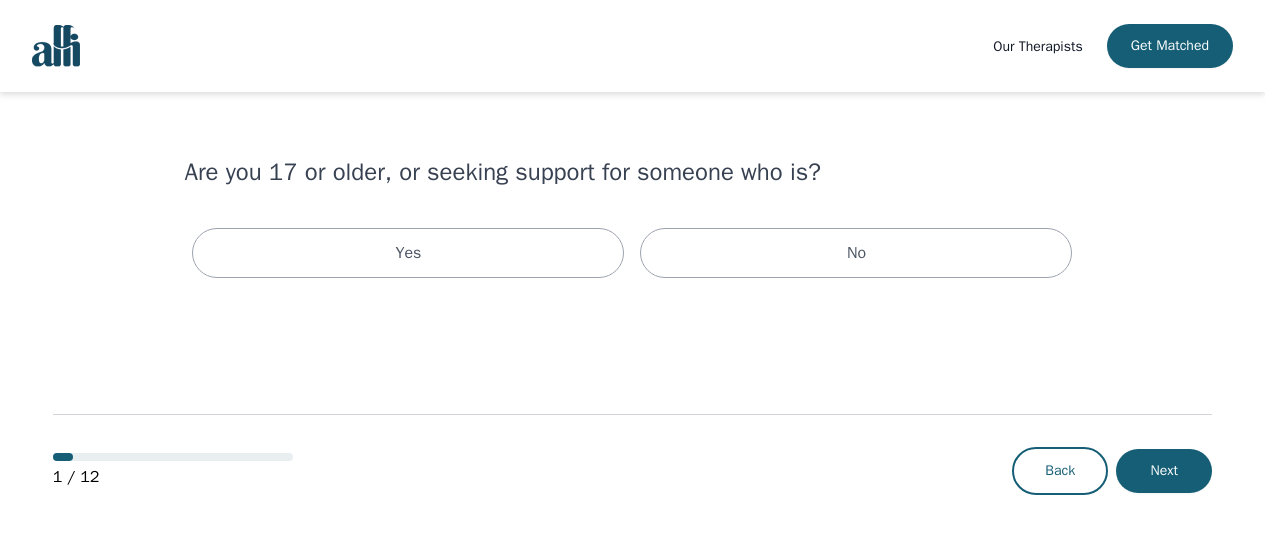 scroll, scrollTop: 0, scrollLeft: 0, axis: both 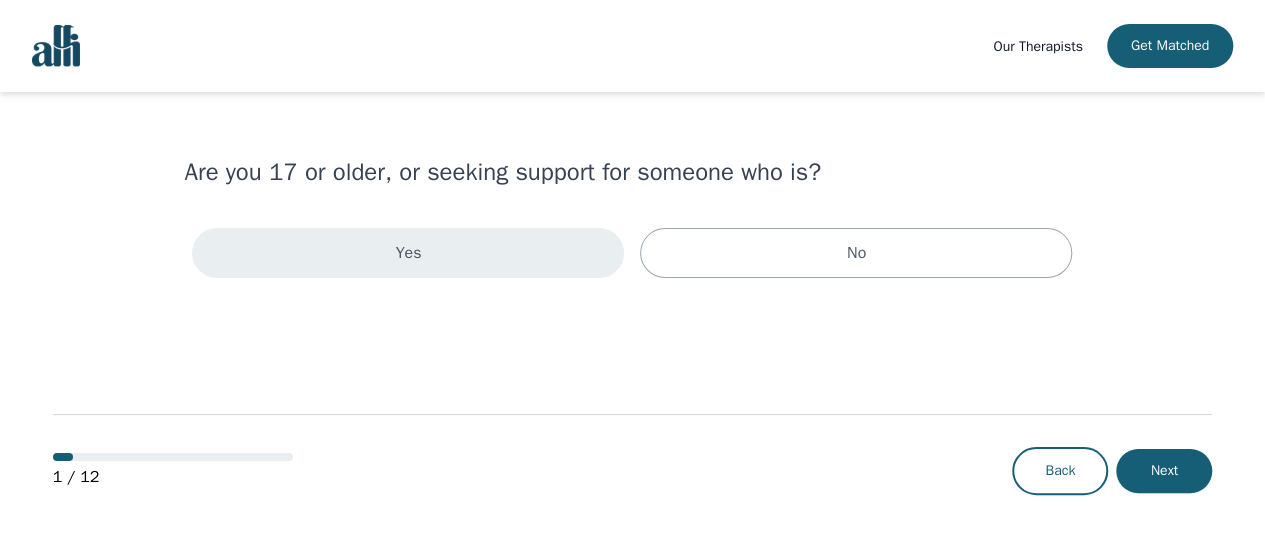 click on "Yes" at bounding box center [408, 253] 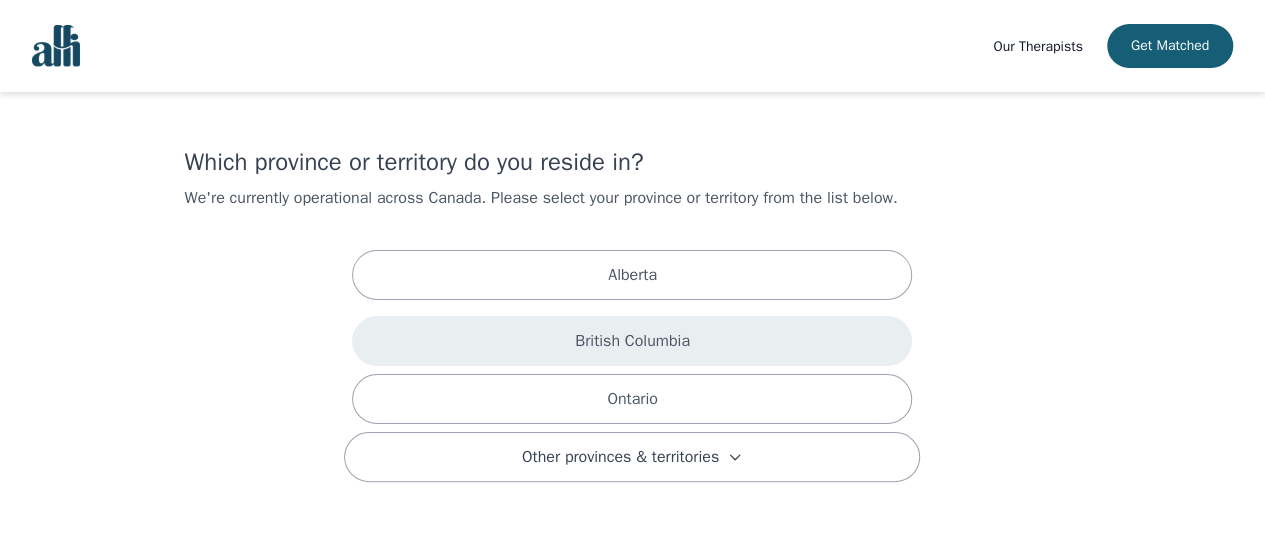 scroll, scrollTop: 0, scrollLeft: 0, axis: both 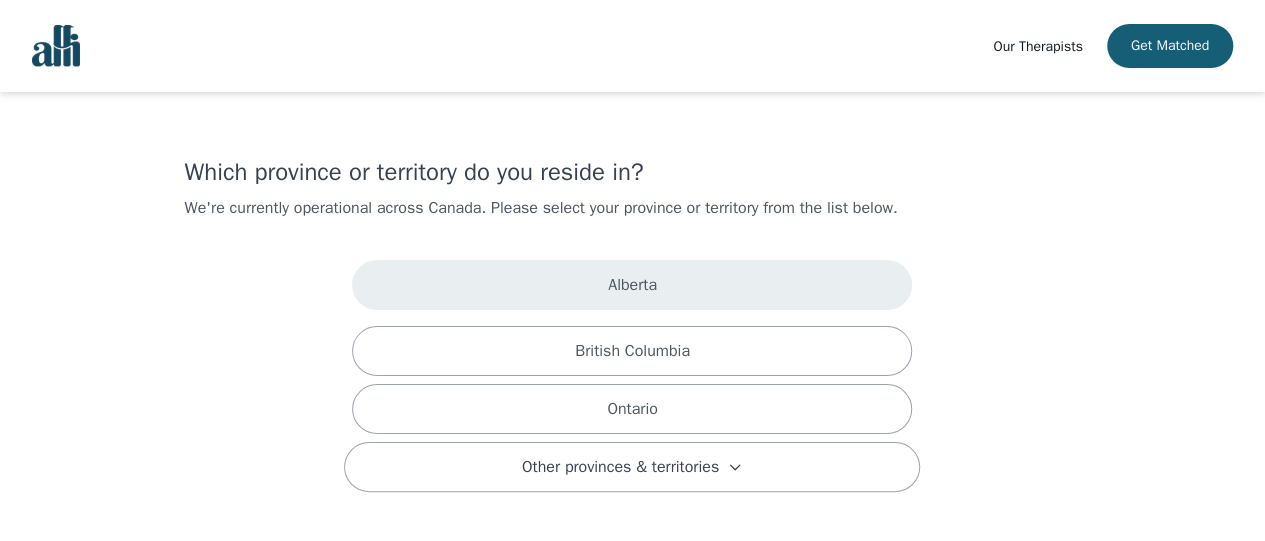 click on "Alberta" at bounding box center [632, 285] 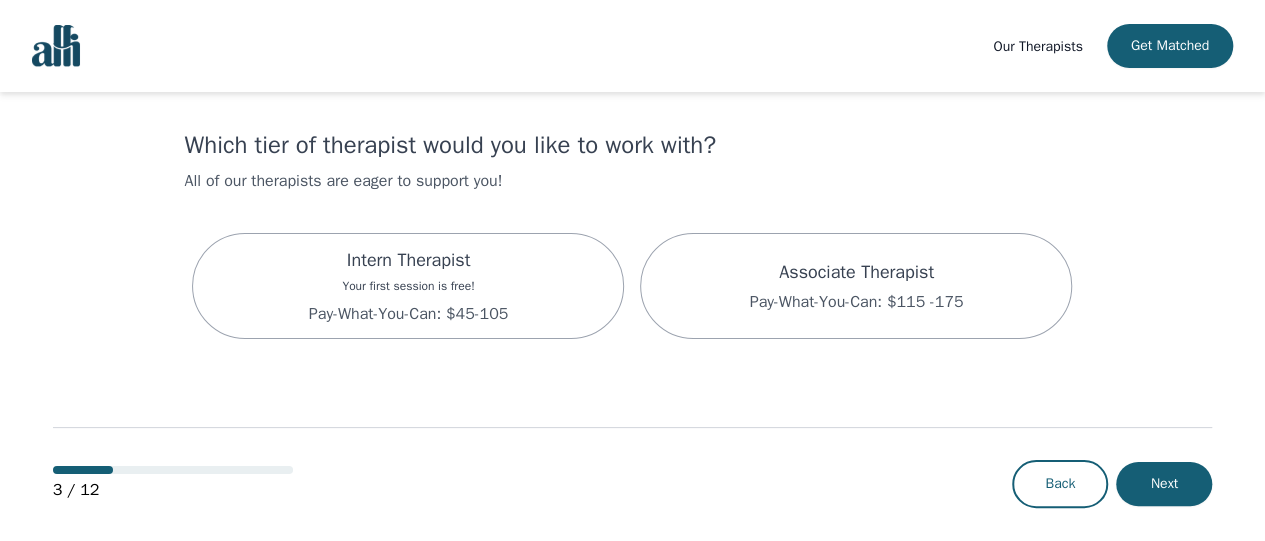 scroll, scrollTop: 41, scrollLeft: 0, axis: vertical 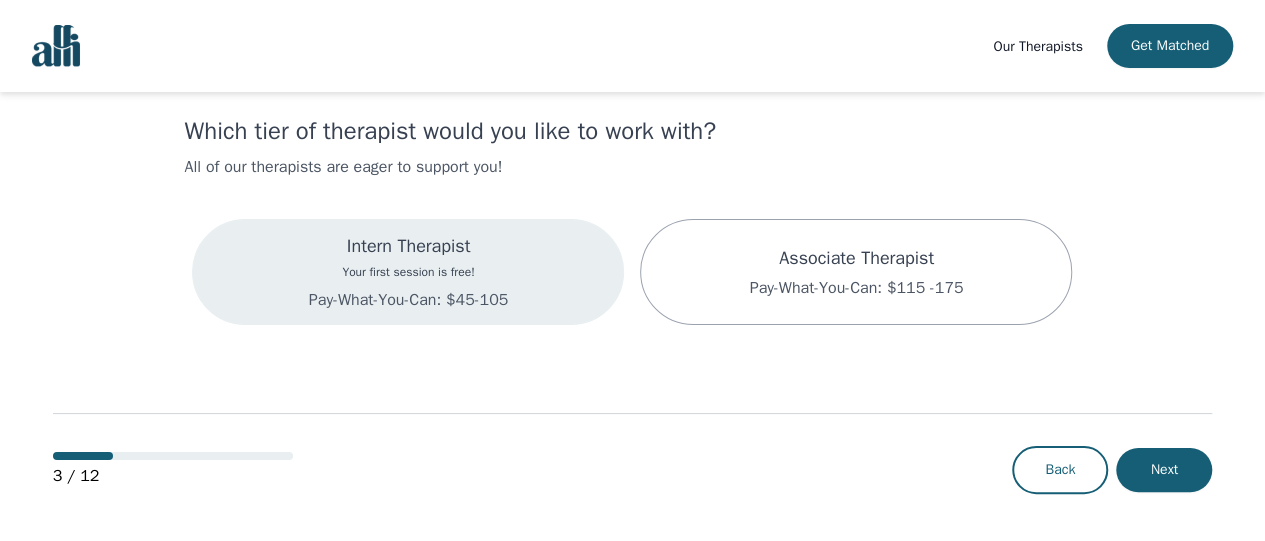 click on "Intern Therapist" at bounding box center (408, 246) 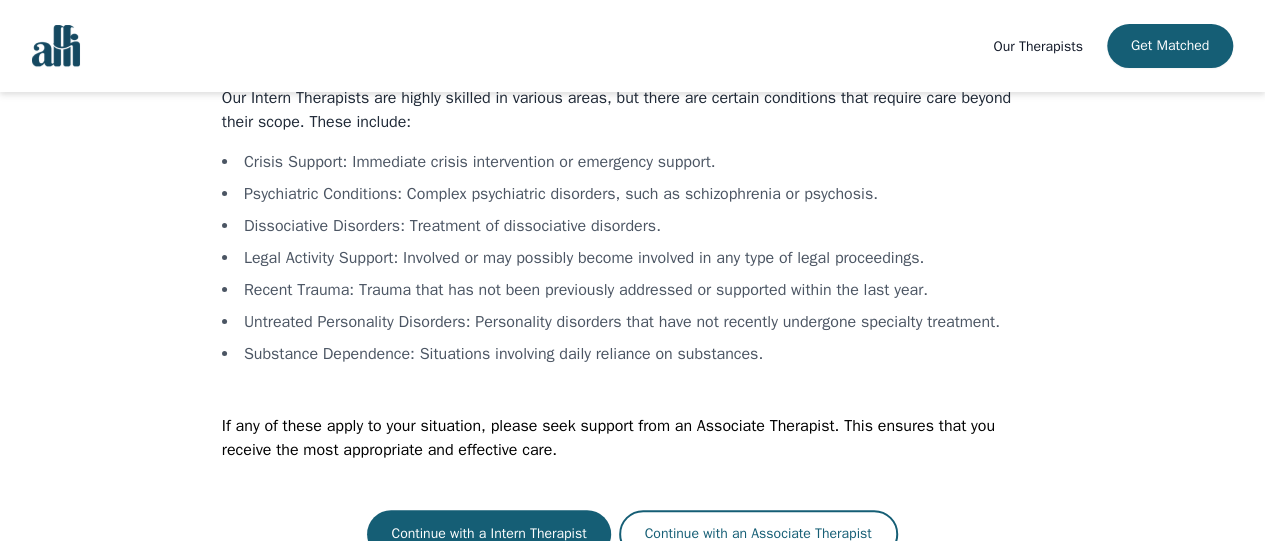 scroll, scrollTop: 146, scrollLeft: 0, axis: vertical 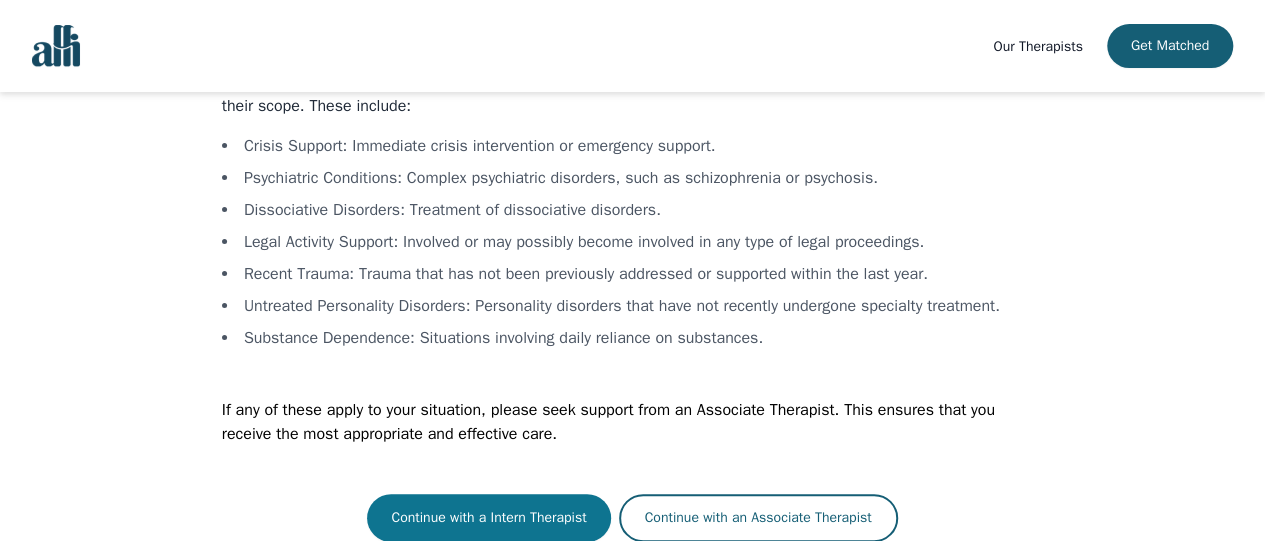 click on "Continue with a Intern Therapist" at bounding box center (488, 518) 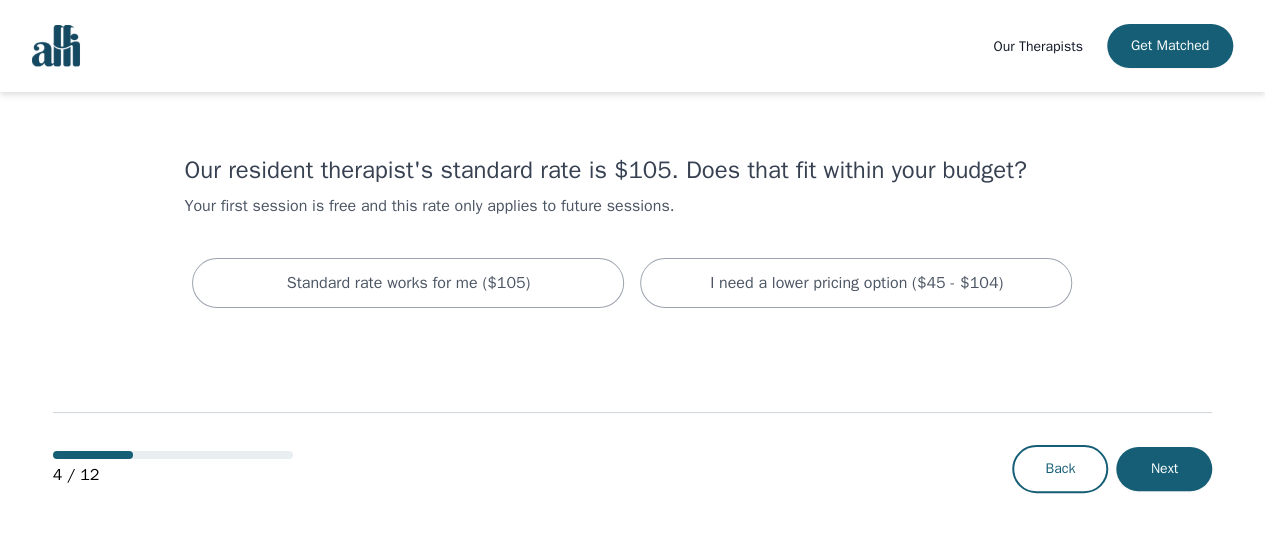 scroll, scrollTop: 0, scrollLeft: 0, axis: both 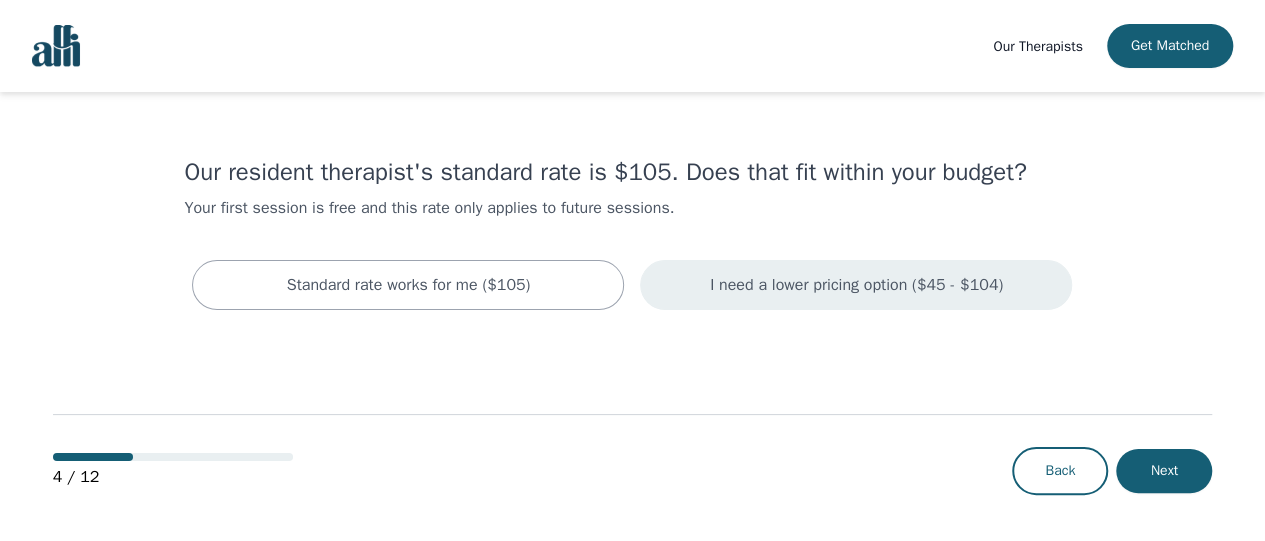 click on "I need a lower pricing option ($45 - $104)" at bounding box center [856, 285] 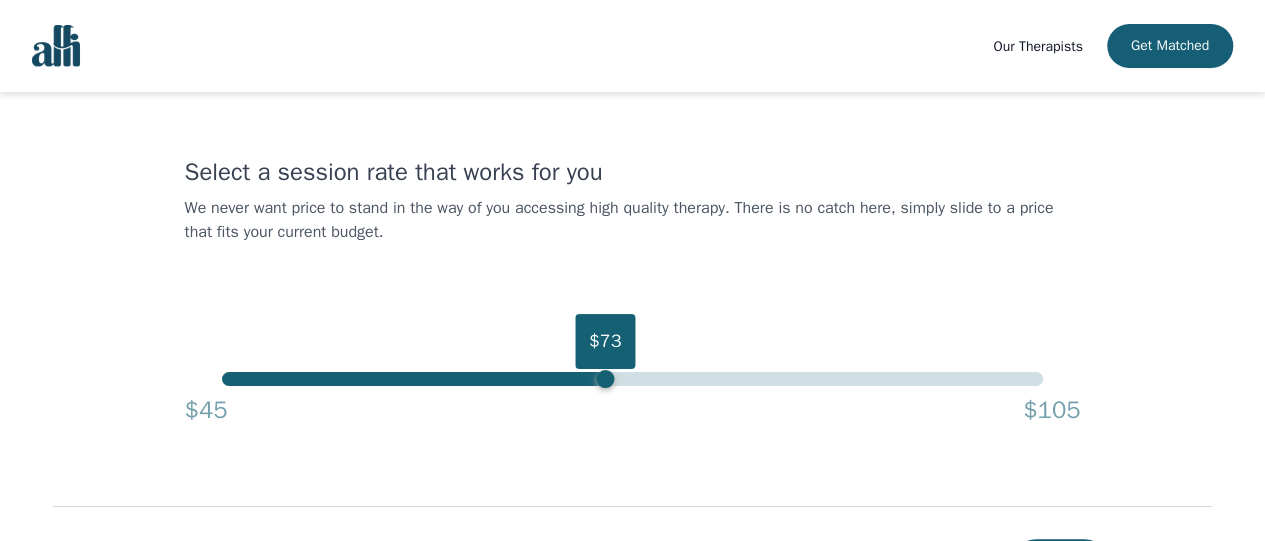 click on "$73" at bounding box center (632, 379) 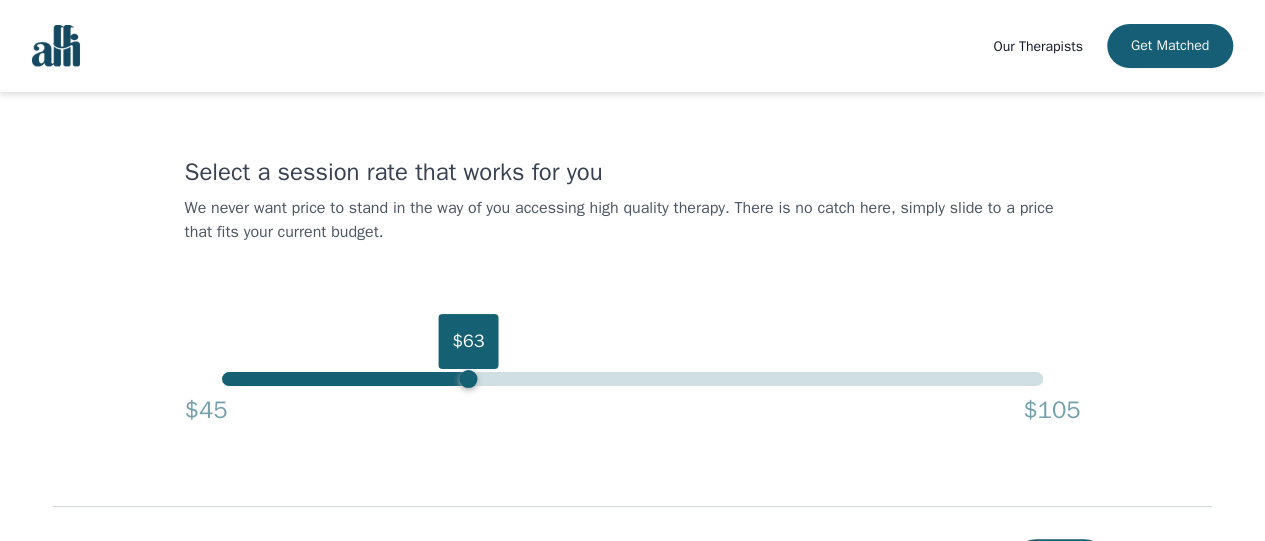 click on "$63" at bounding box center [632, 379] 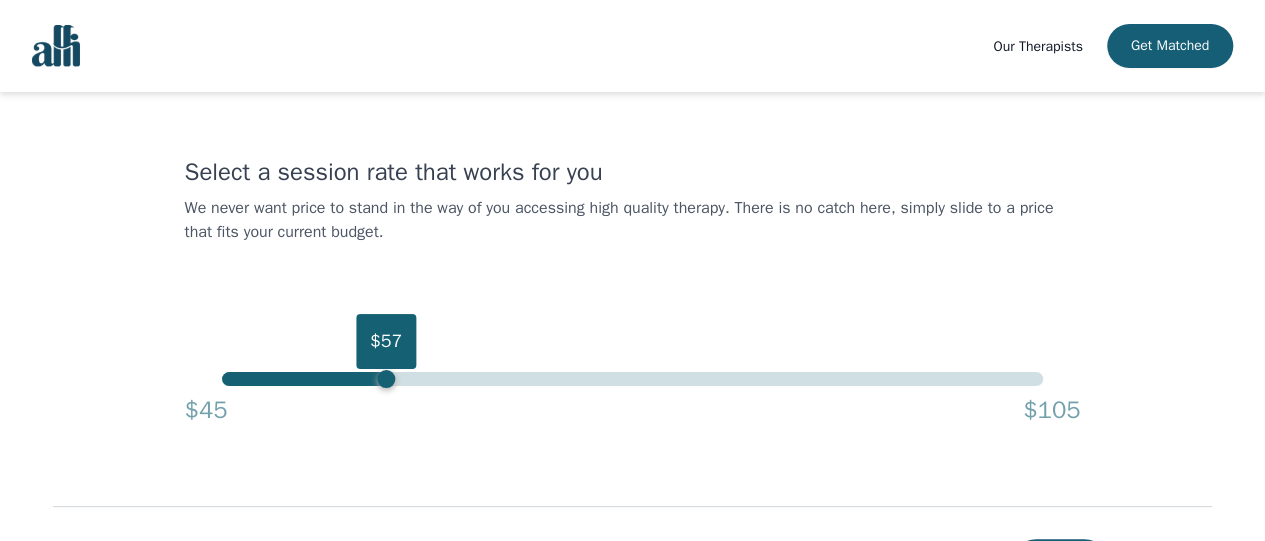 click on "$57" at bounding box center [632, 379] 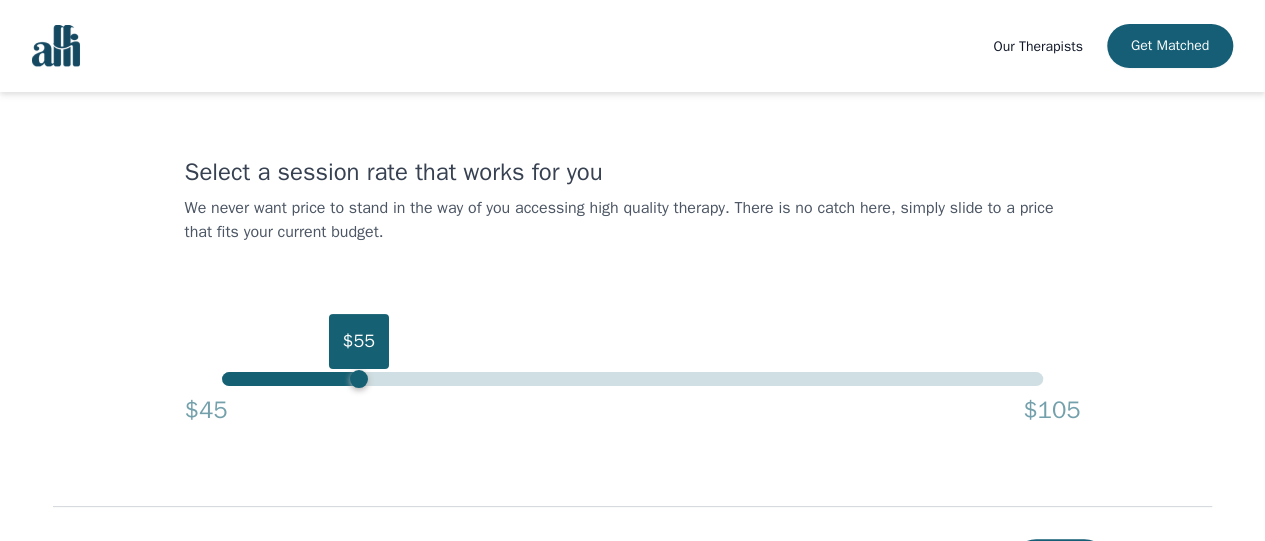 click on "$55" at bounding box center [632, 379] 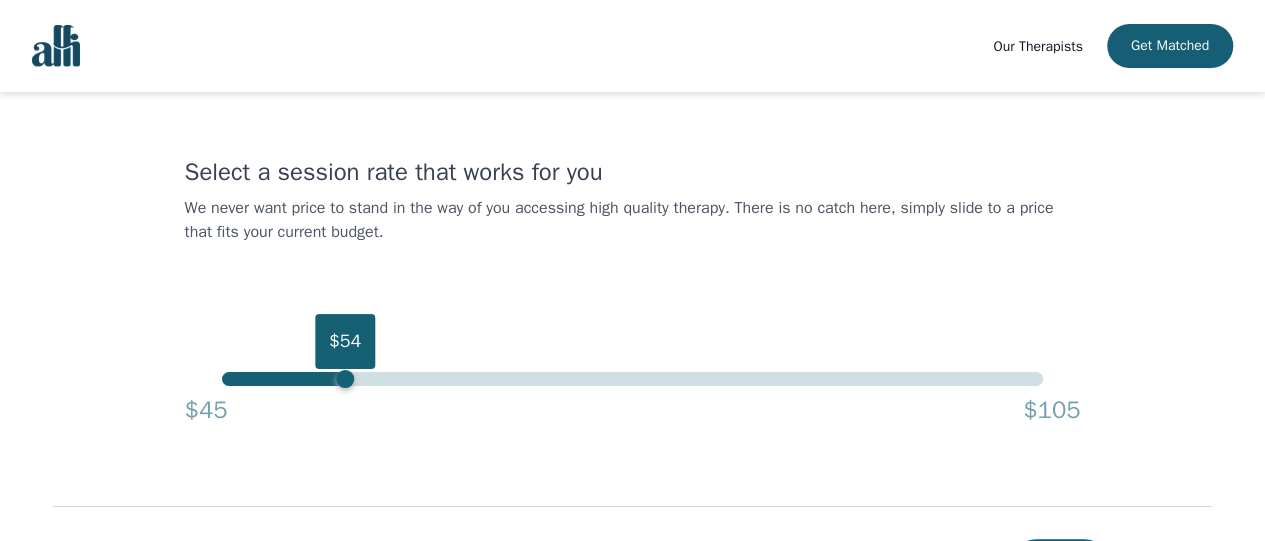 click on "$54" at bounding box center (632, 379) 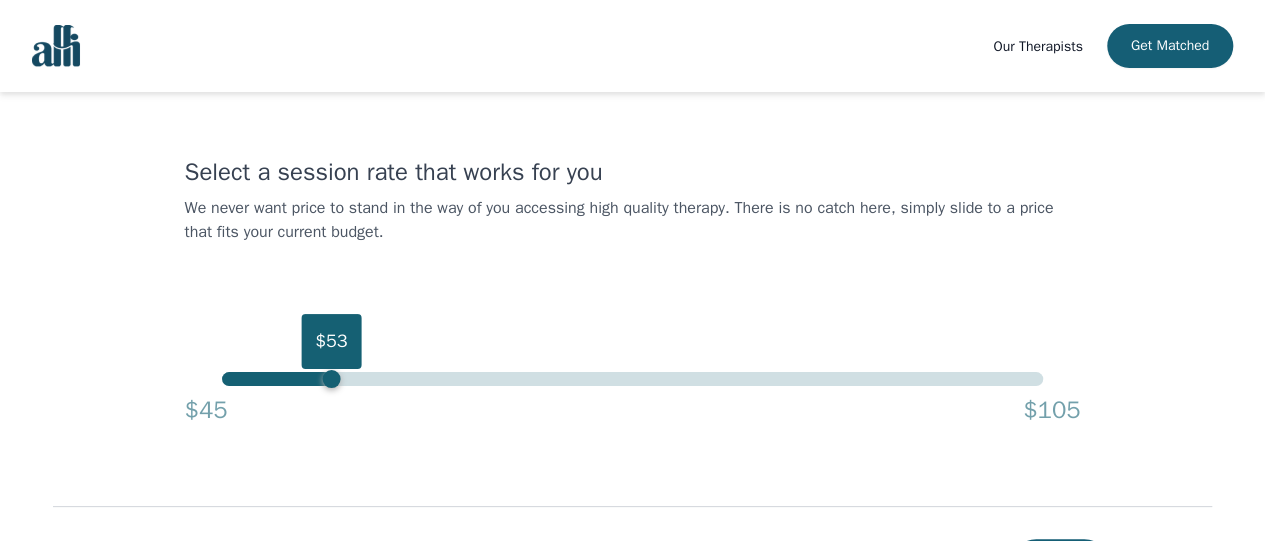 click on "$53" at bounding box center [632, 379] 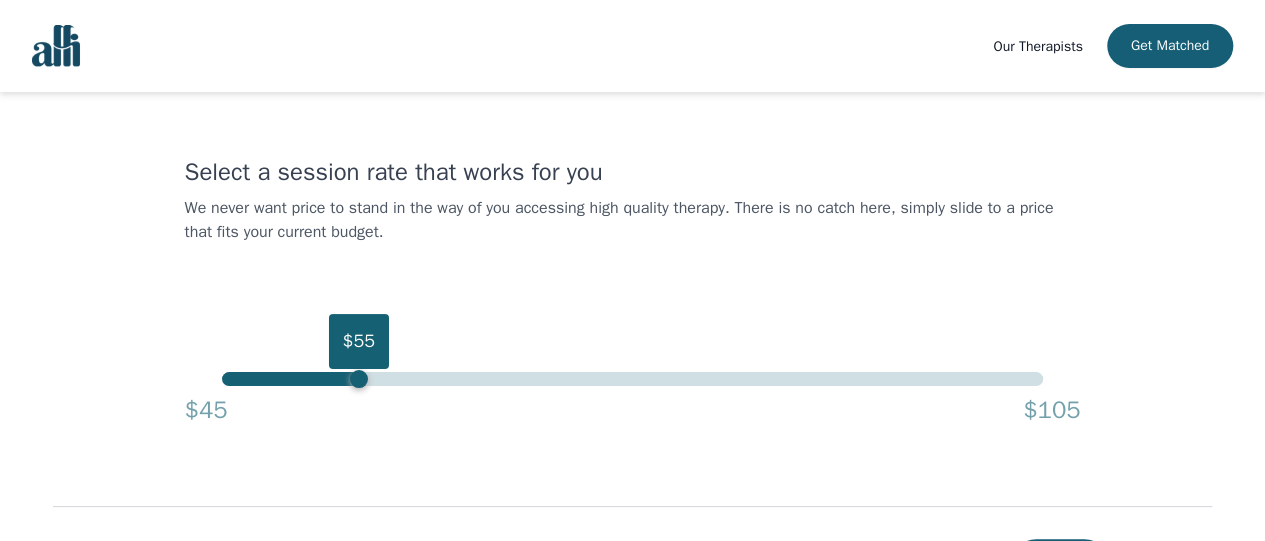 drag, startPoint x: 320, startPoint y: 375, endPoint x: 357, endPoint y: 383, distance: 37.85499 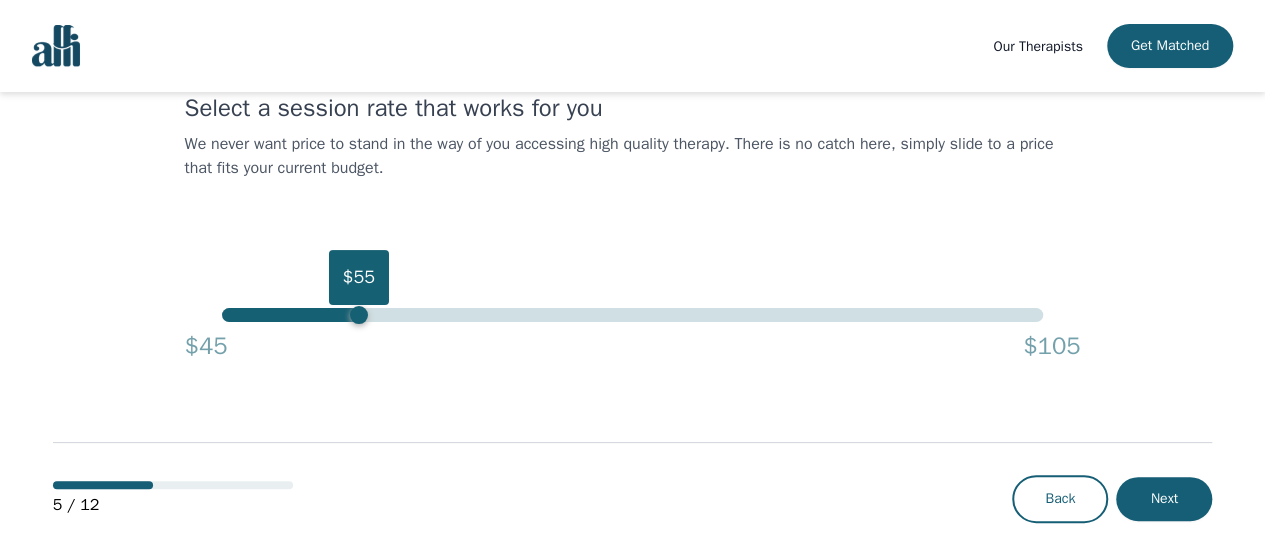 scroll, scrollTop: 94, scrollLeft: 0, axis: vertical 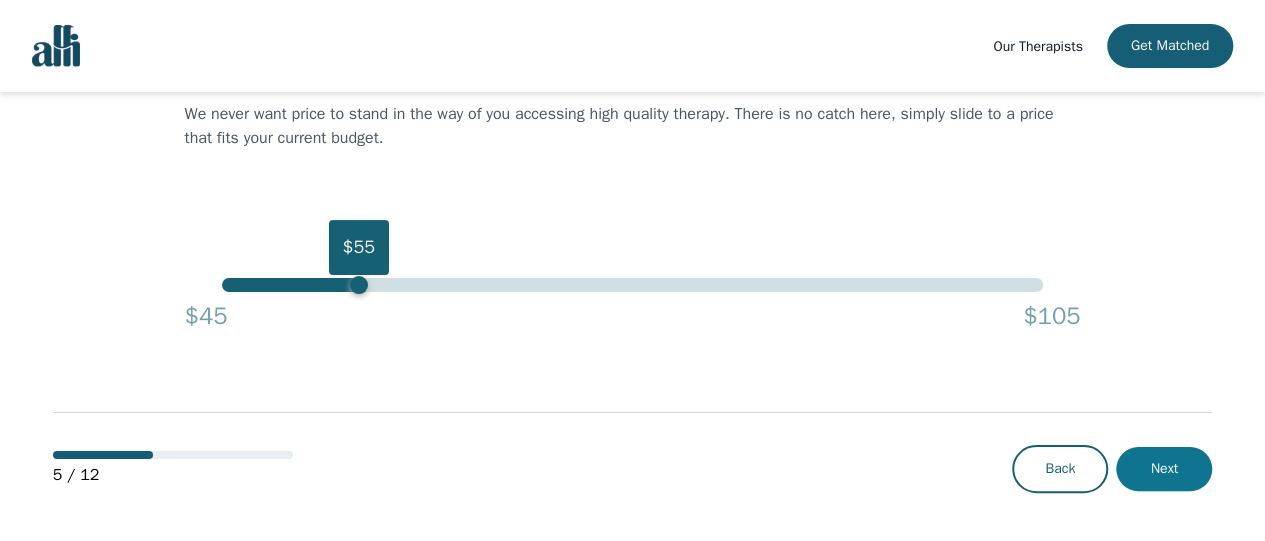 click on "Next" at bounding box center [1164, 469] 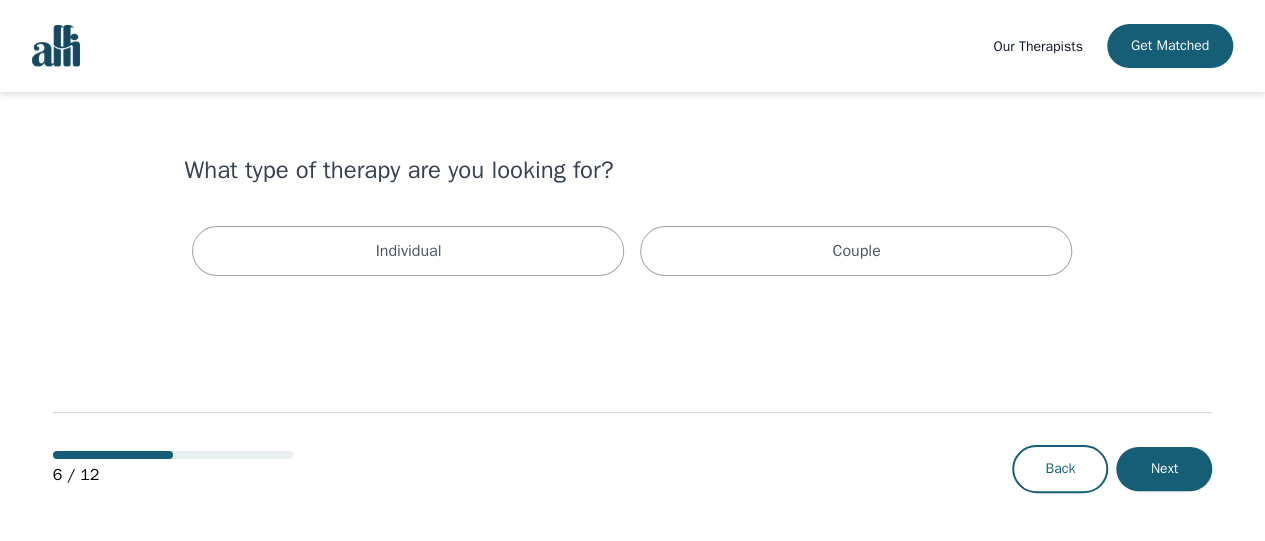 scroll, scrollTop: 0, scrollLeft: 0, axis: both 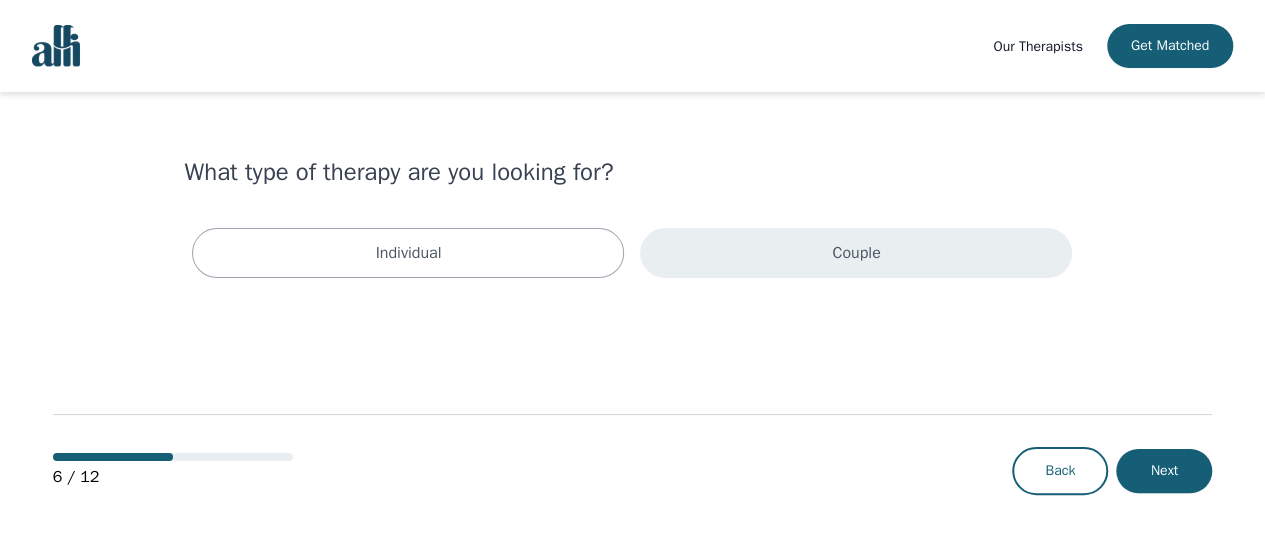 click on "Couple" at bounding box center (856, 253) 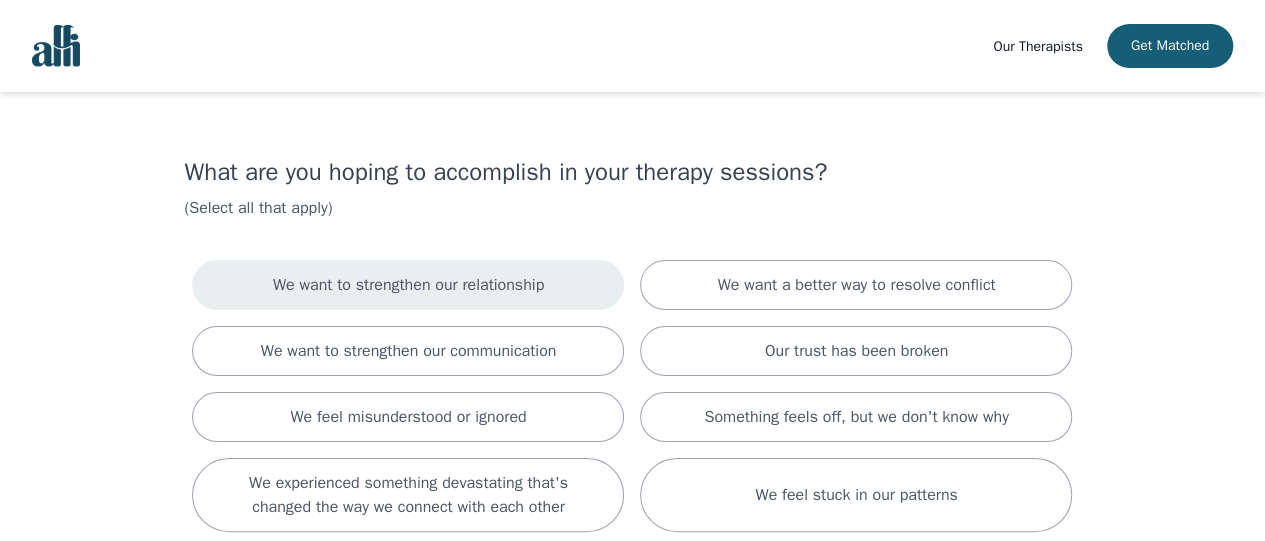 click on "We want to strengthen our relationship" at bounding box center (408, 285) 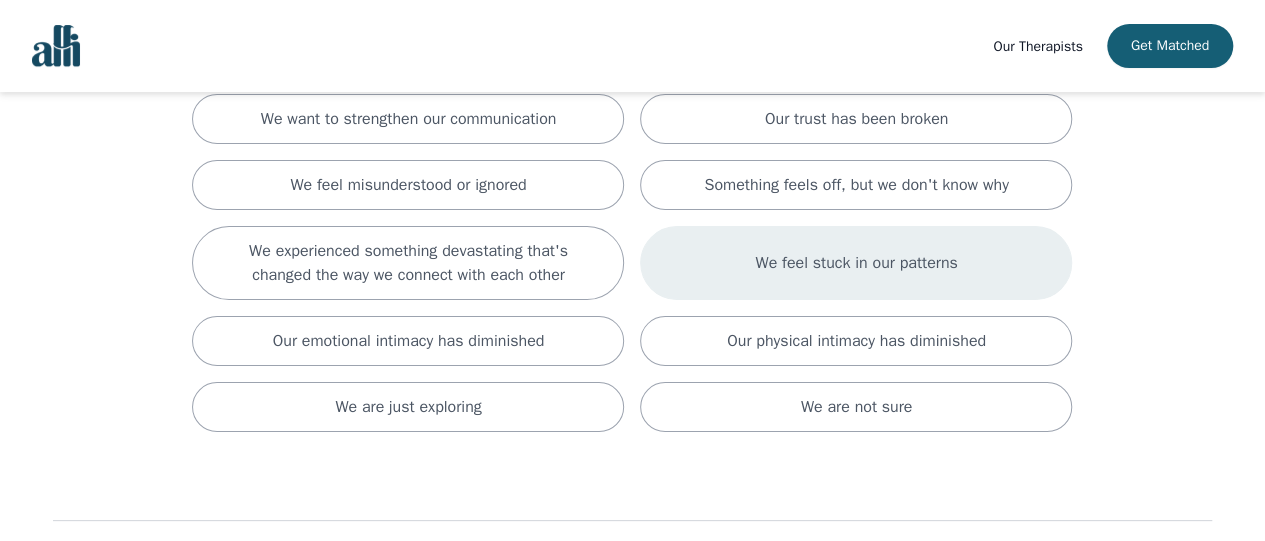 scroll, scrollTop: 200, scrollLeft: 0, axis: vertical 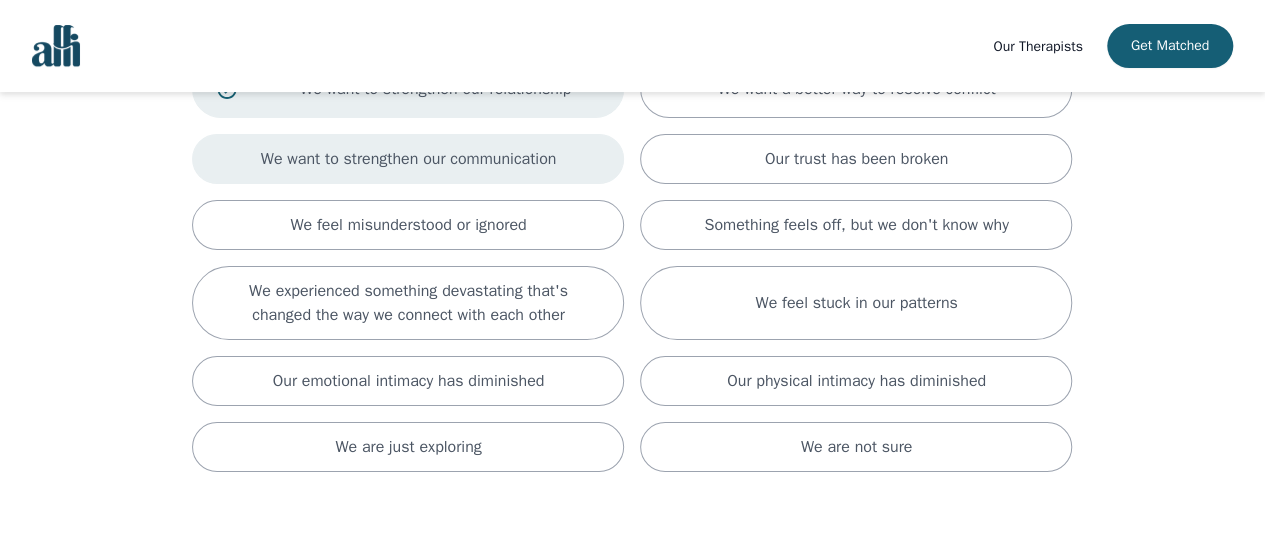click on "We want to strengthen our communication" at bounding box center (409, 159) 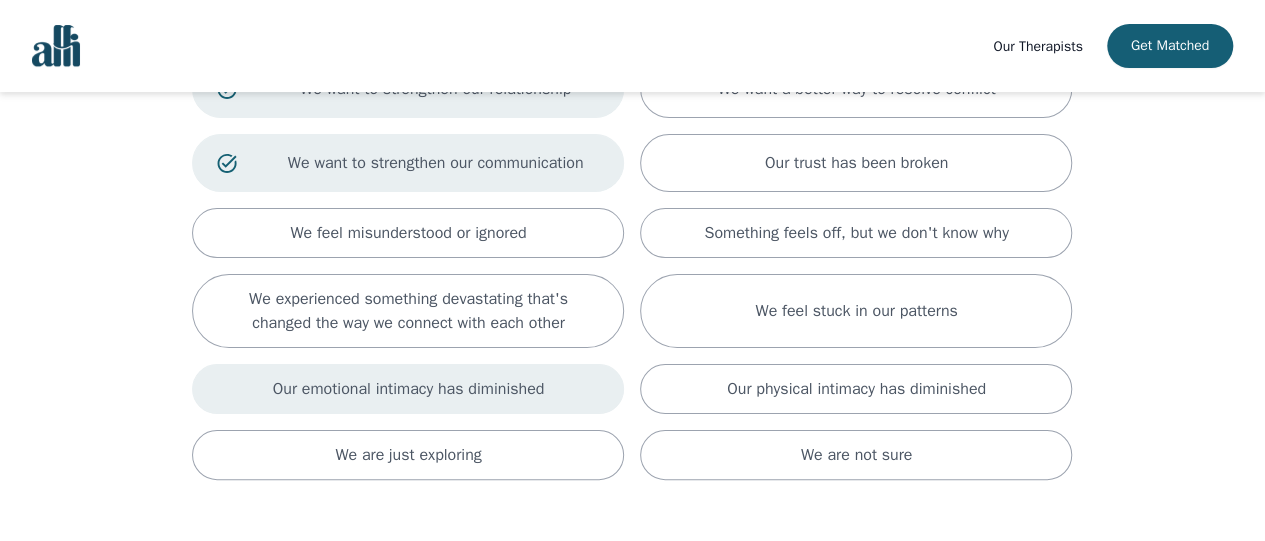 click on "Our emotional intimacy has diminished" at bounding box center [408, 389] 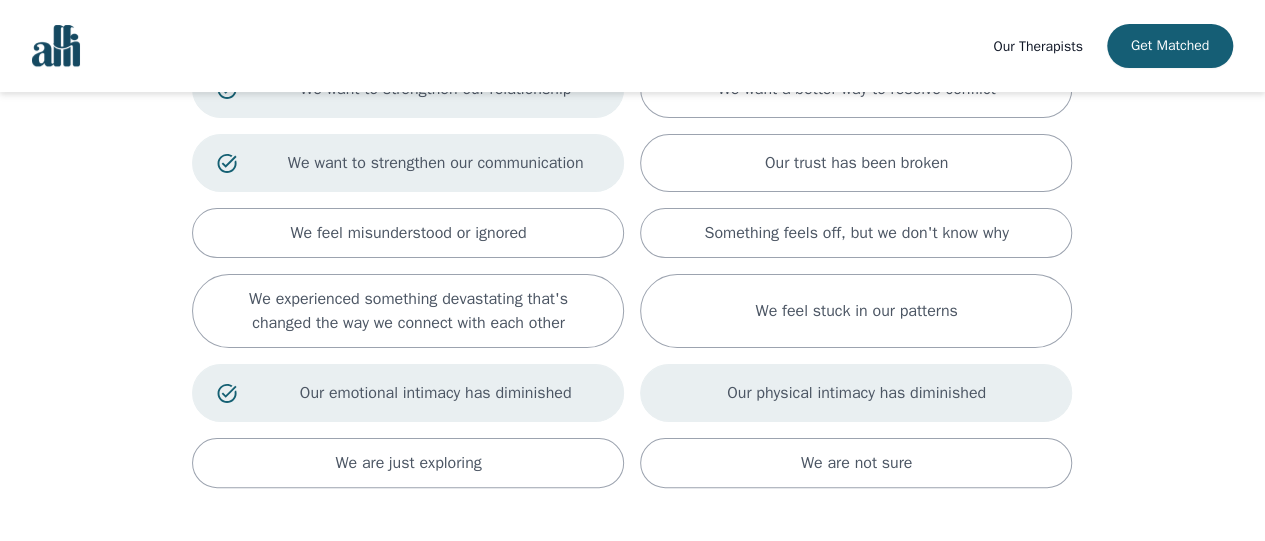 click on "Our physical intimacy has diminished" at bounding box center (856, 393) 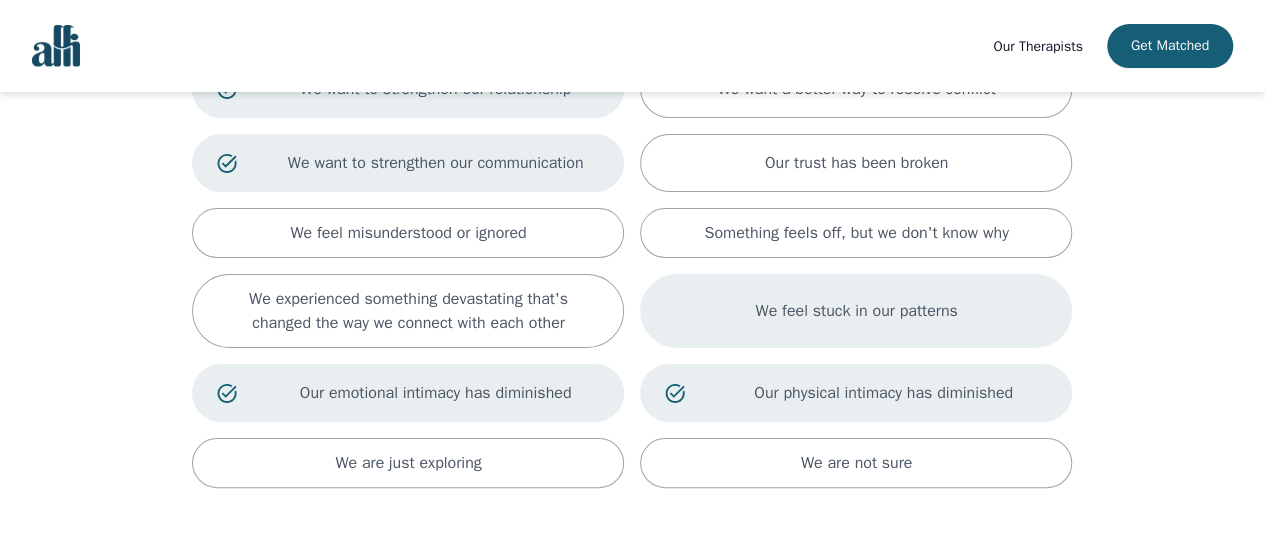 click on "We feel stuck in our patterns" at bounding box center [856, 311] 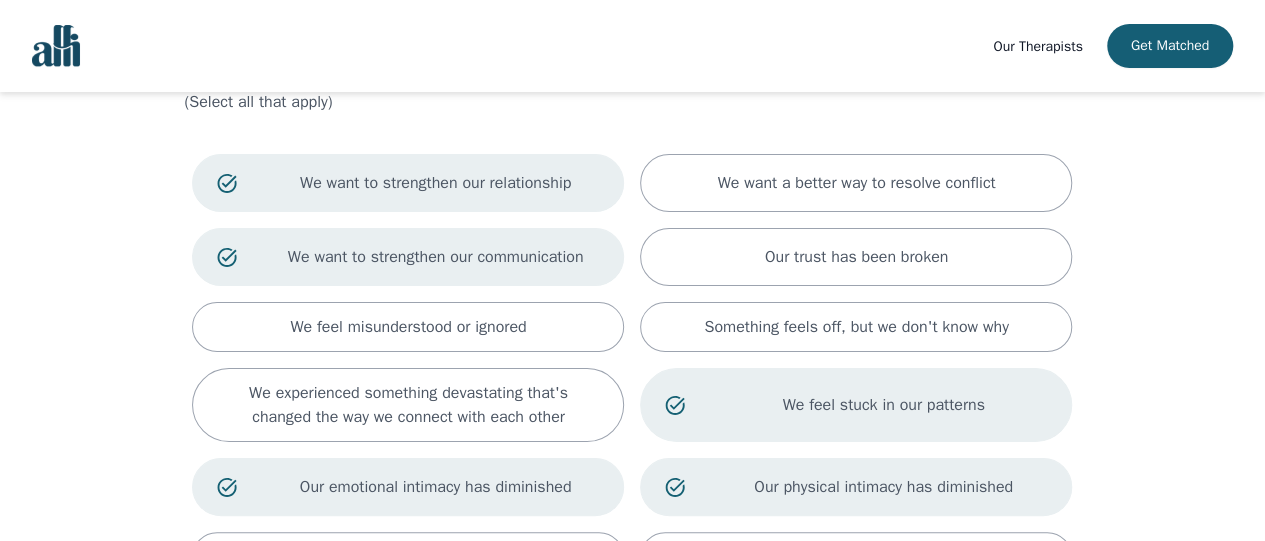 scroll, scrollTop: 0, scrollLeft: 0, axis: both 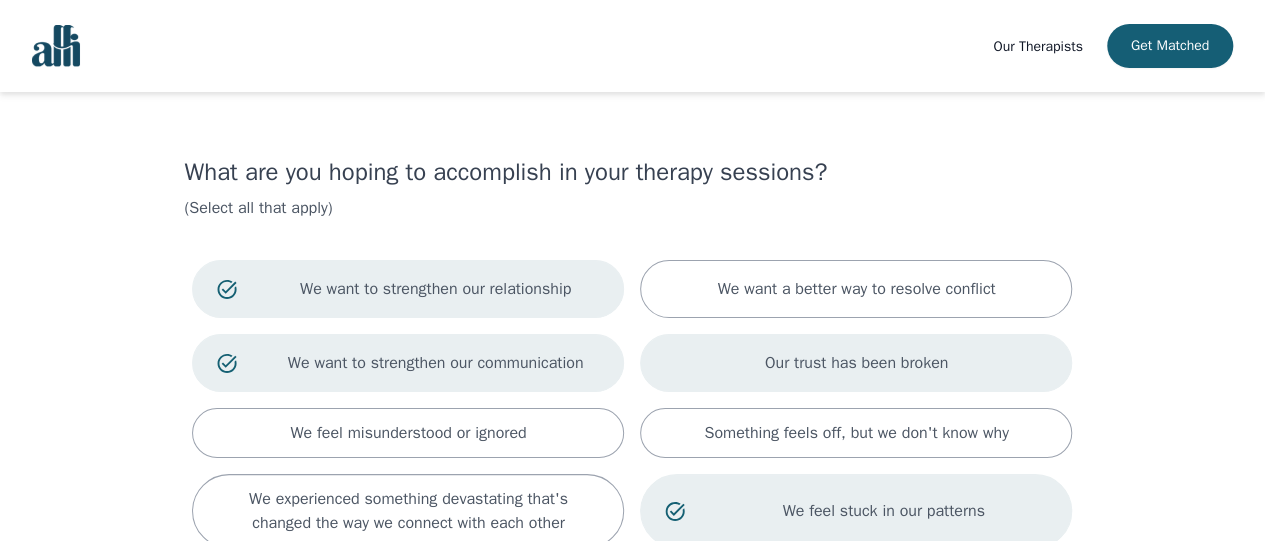 click on "Our trust has been broken" at bounding box center (856, 363) 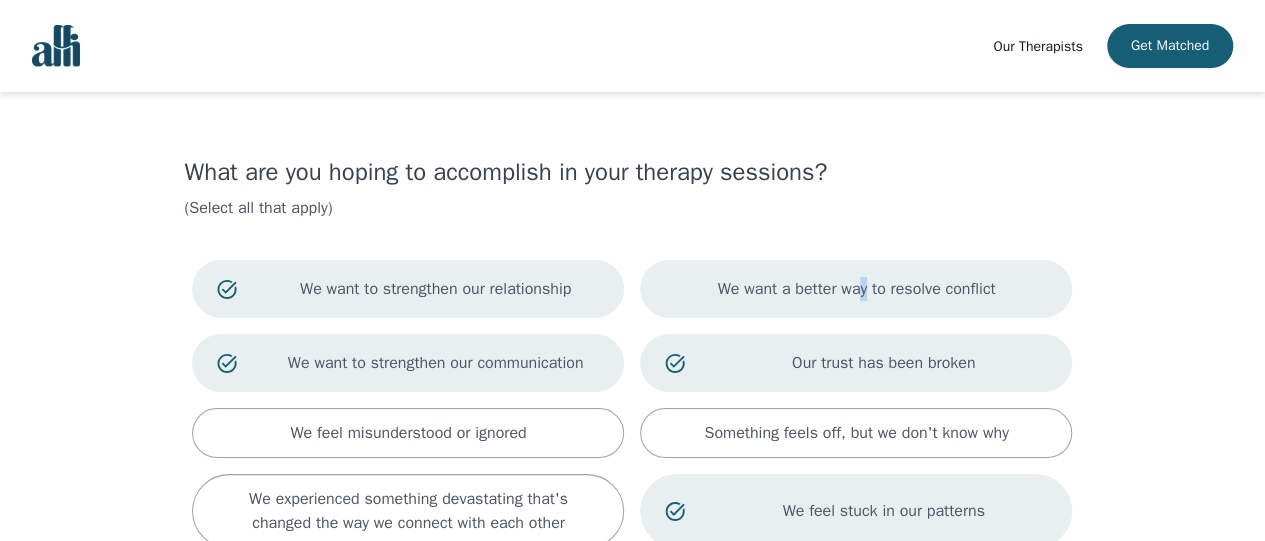 click on "We want a better way to resolve conflict" at bounding box center [856, 289] 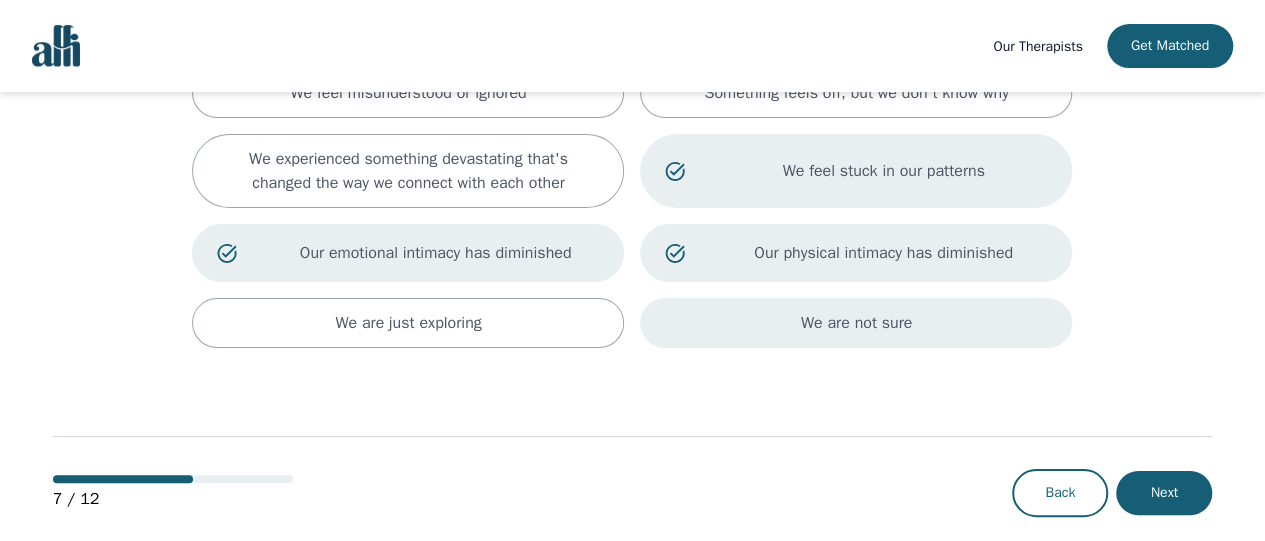 scroll, scrollTop: 360, scrollLeft: 0, axis: vertical 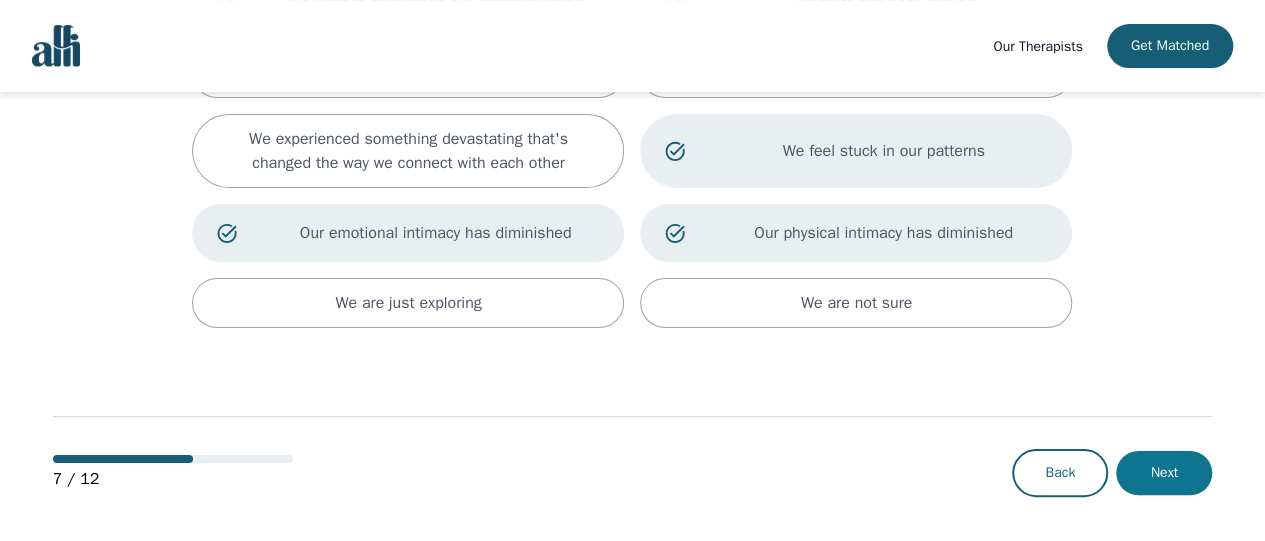 click on "Next" at bounding box center (1164, 473) 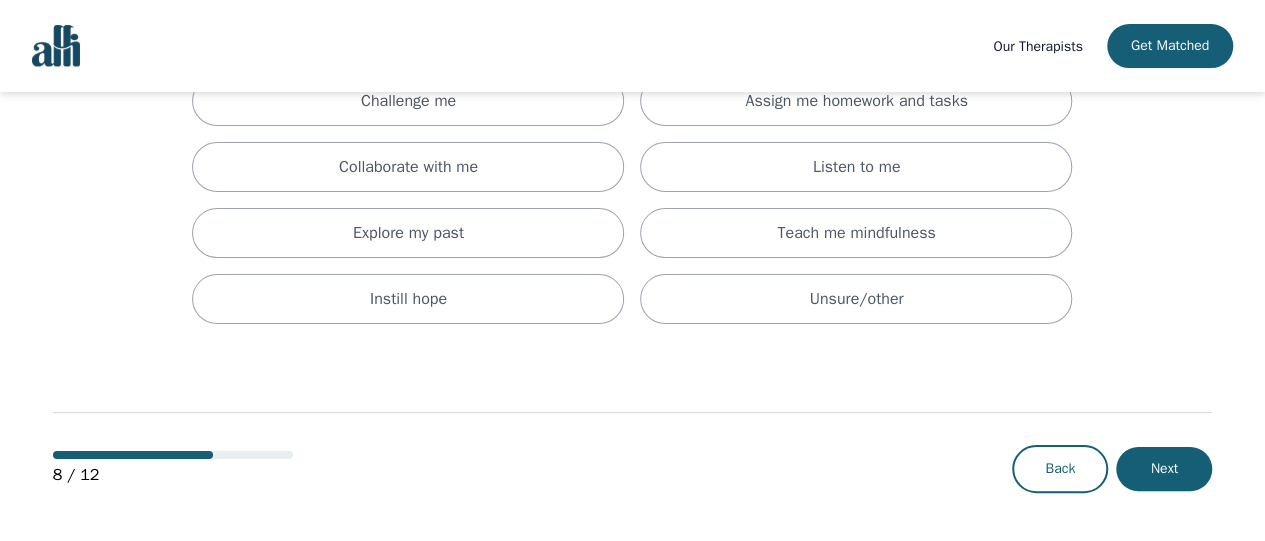 scroll, scrollTop: 0, scrollLeft: 0, axis: both 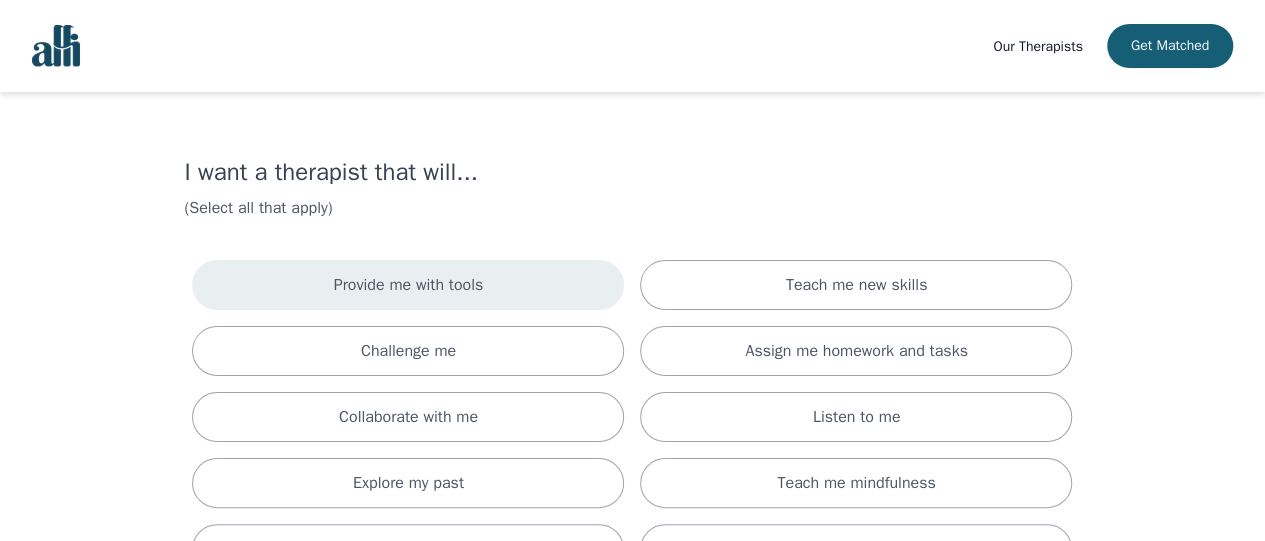 click on "Provide me with tools" at bounding box center (409, 285) 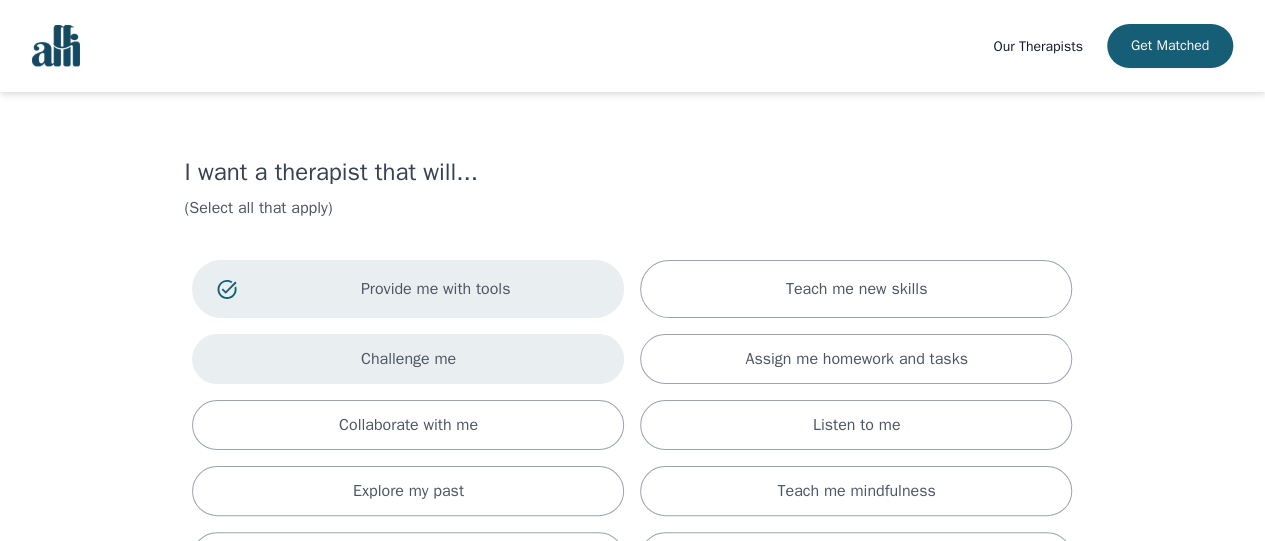 click on "Challenge me" at bounding box center (408, 359) 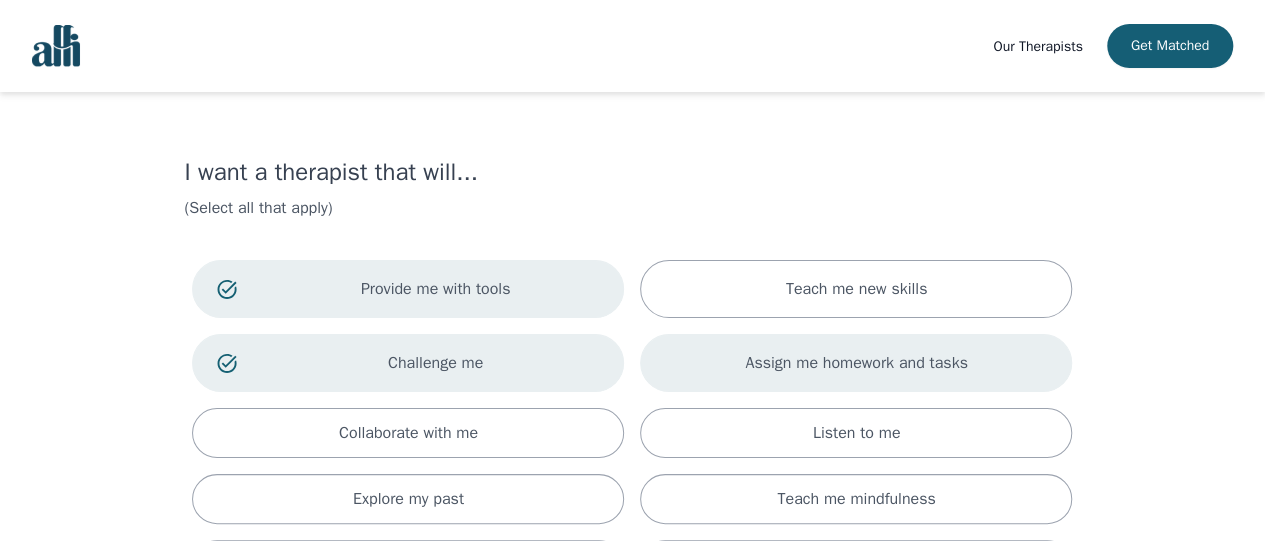 scroll, scrollTop: 200, scrollLeft: 0, axis: vertical 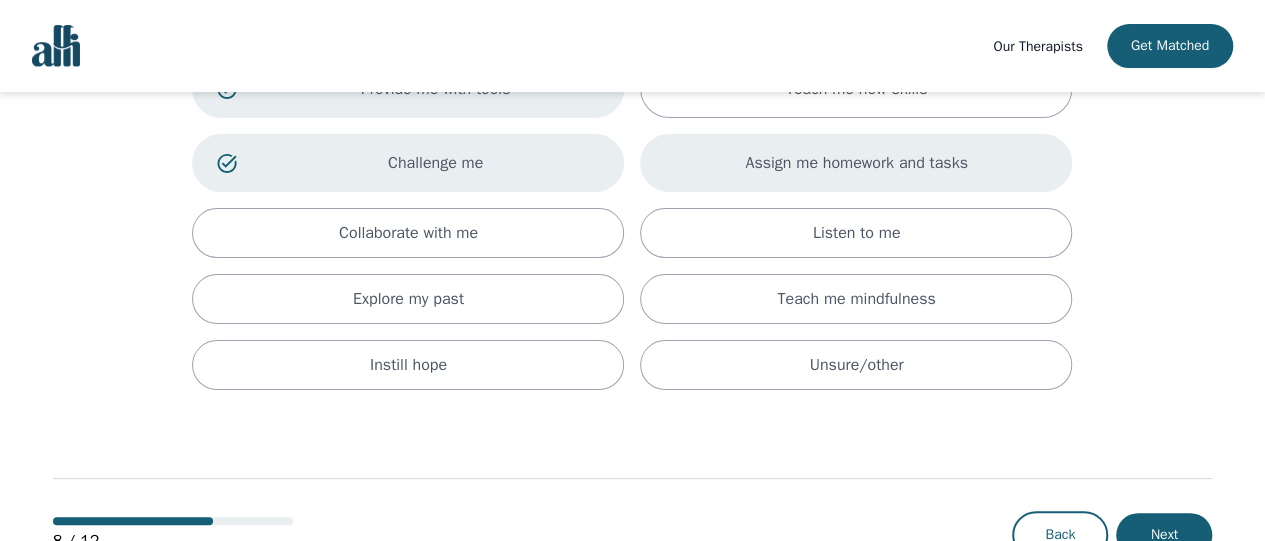 click on "Assign me homework and tasks" at bounding box center (856, 163) 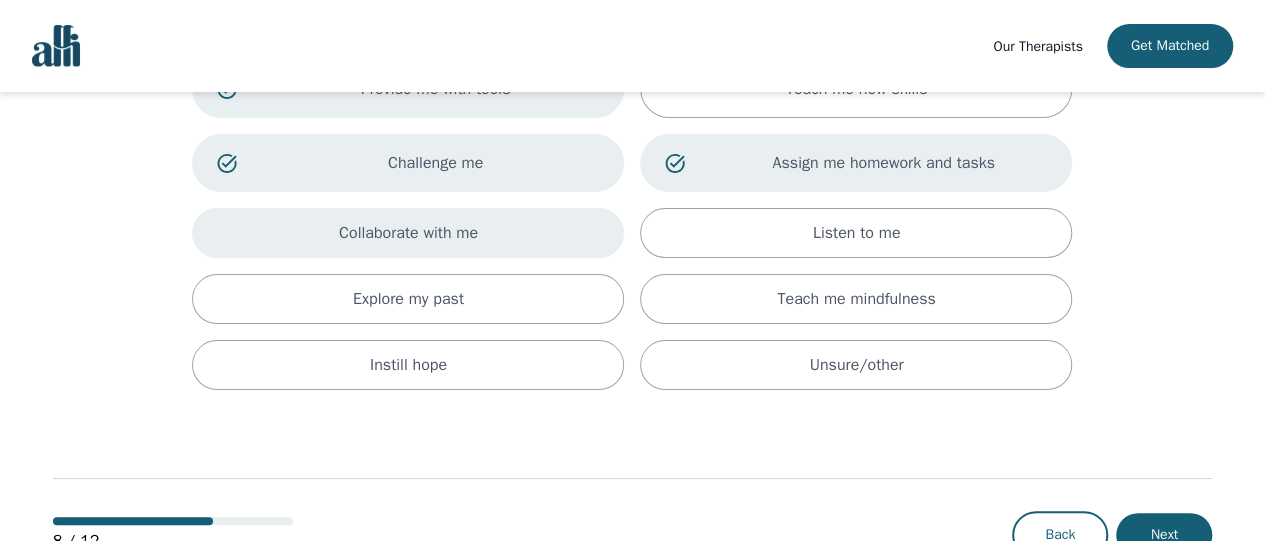 click on "Collaborate with me" at bounding box center [408, 233] 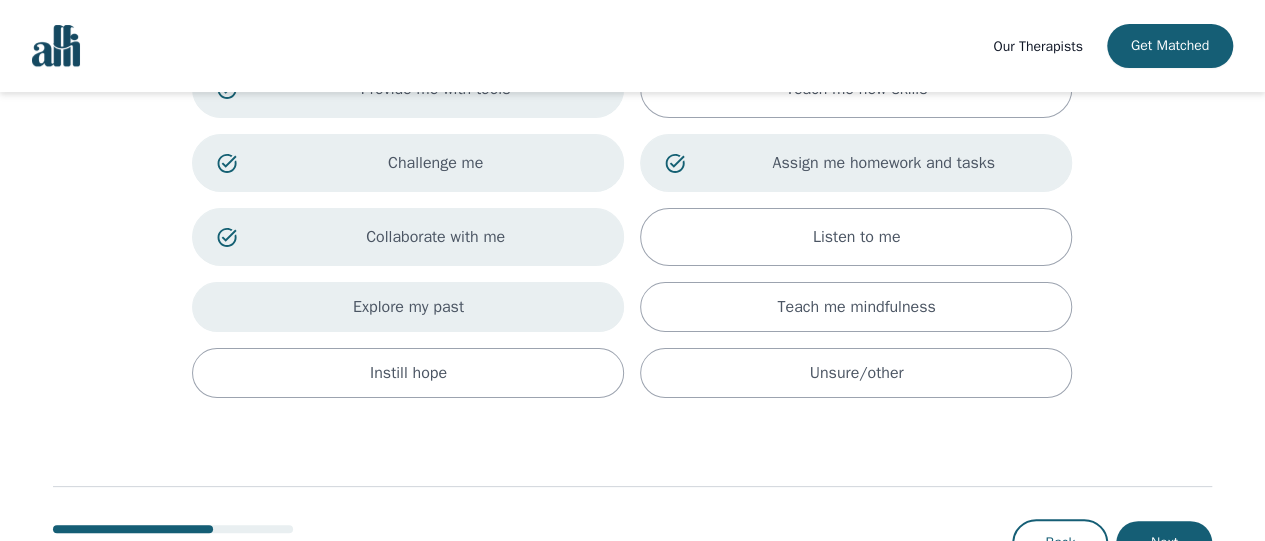 click on "Explore my past" at bounding box center [408, 307] 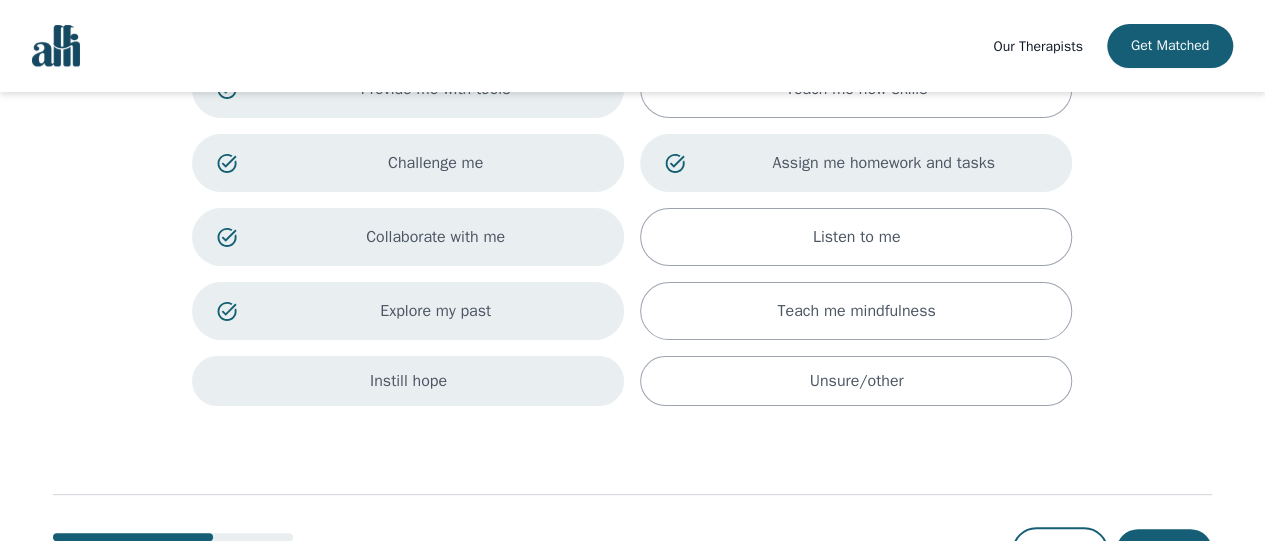 click on "Instill hope" at bounding box center (408, 381) 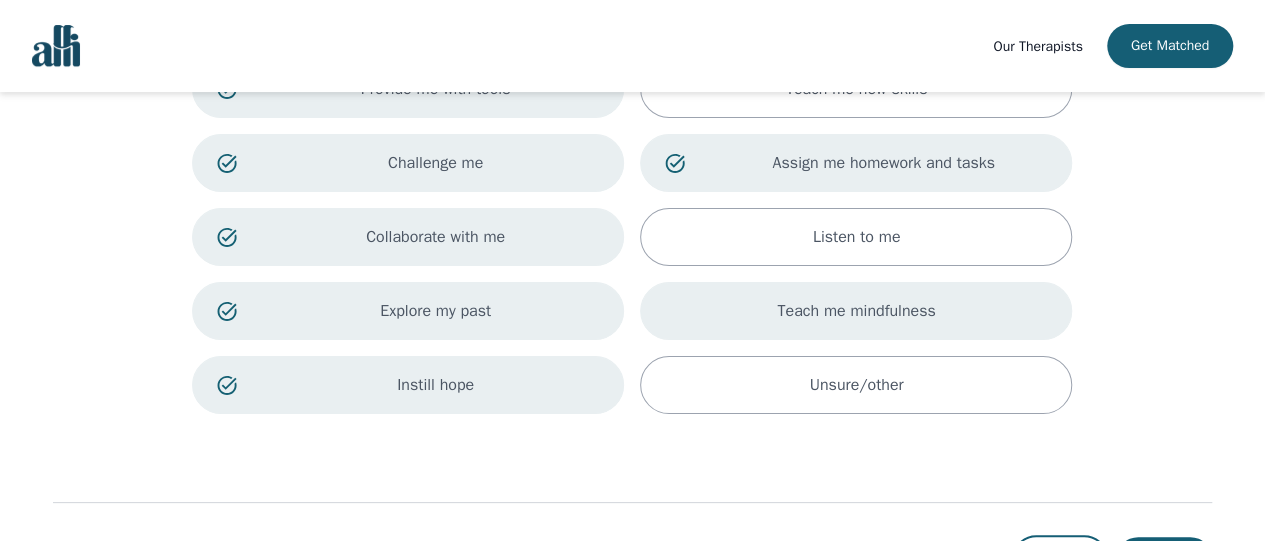 click on "Teach me mindfulness" at bounding box center (856, 311) 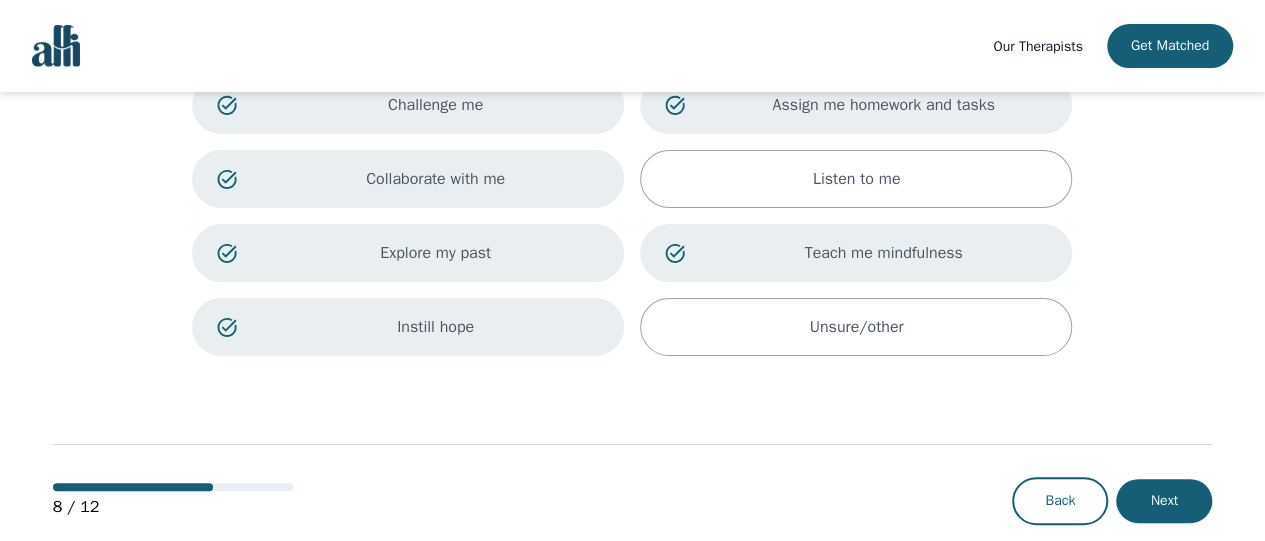 scroll, scrollTop: 286, scrollLeft: 0, axis: vertical 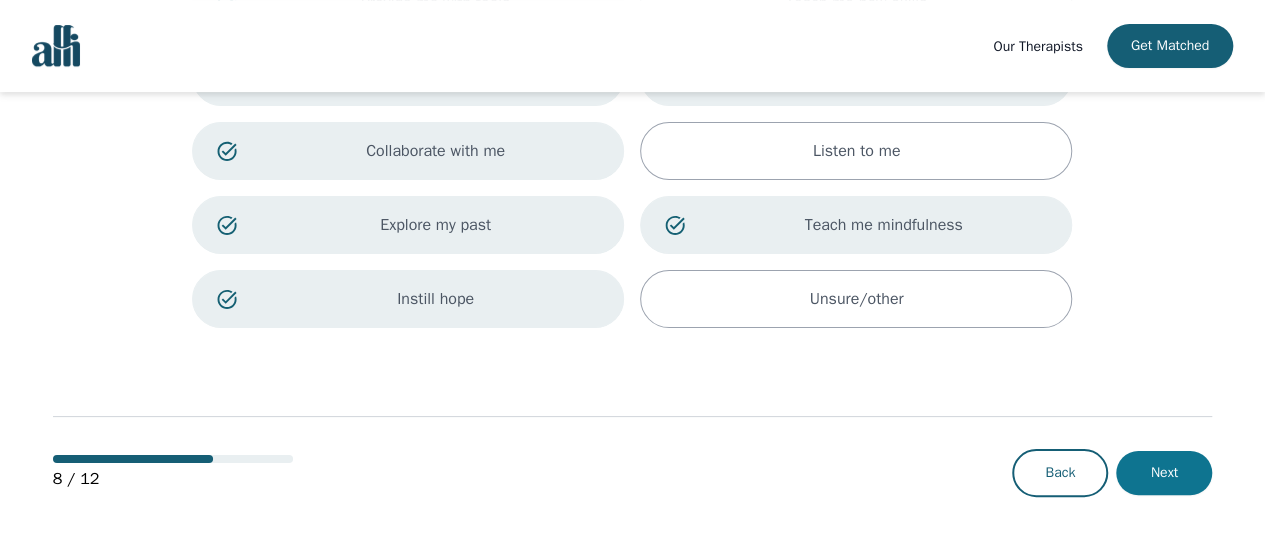 click on "Next" at bounding box center (1164, 473) 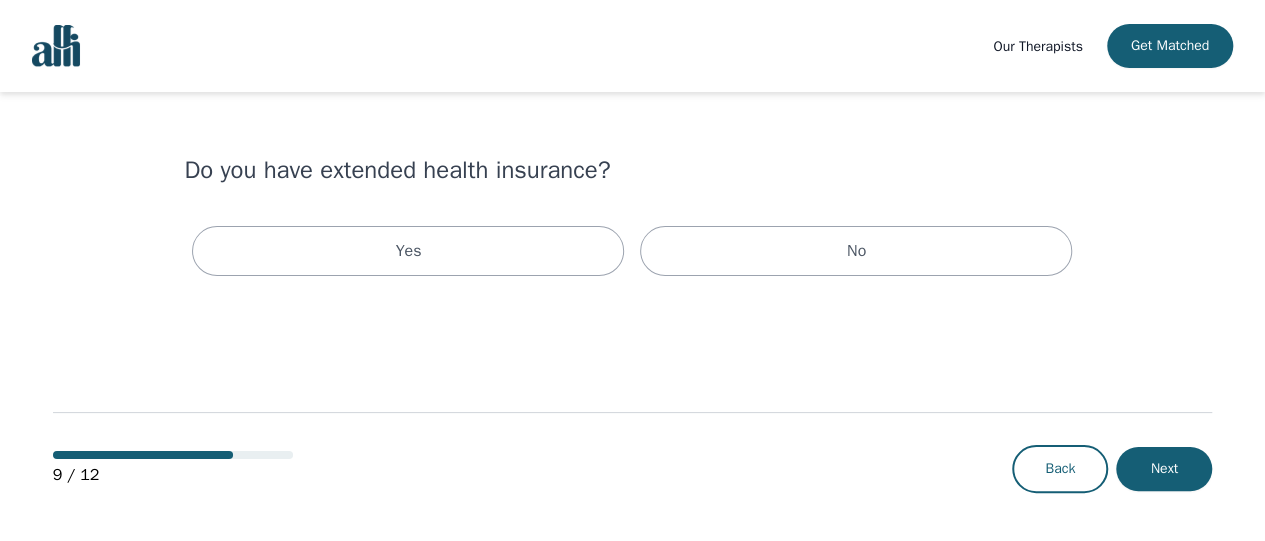 scroll, scrollTop: 0, scrollLeft: 0, axis: both 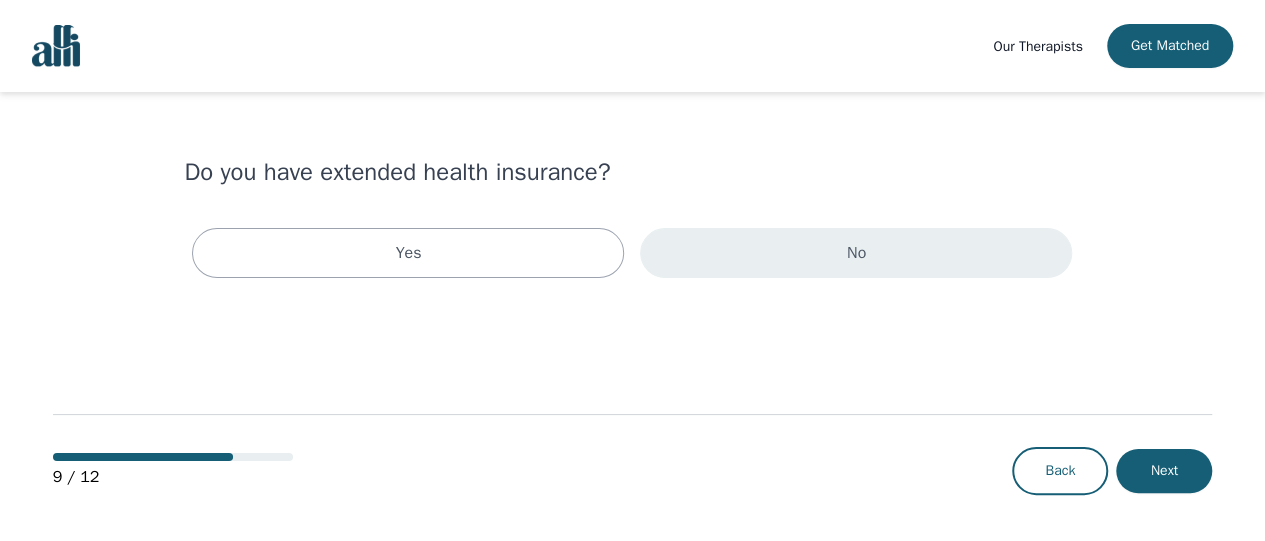 click on "No" at bounding box center (856, 253) 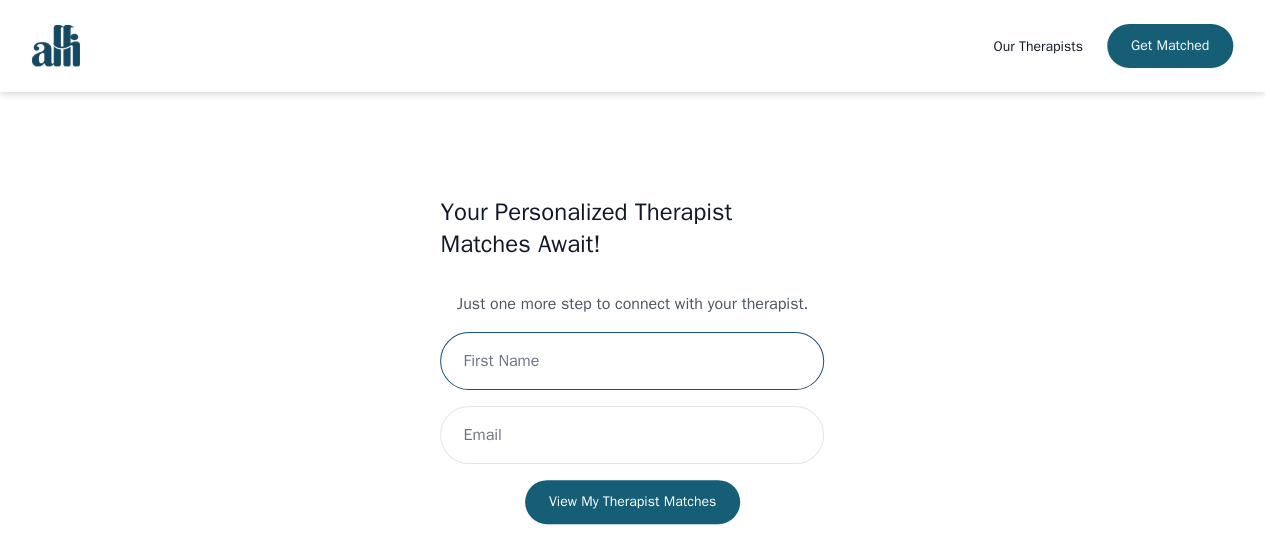 click at bounding box center [632, 361] 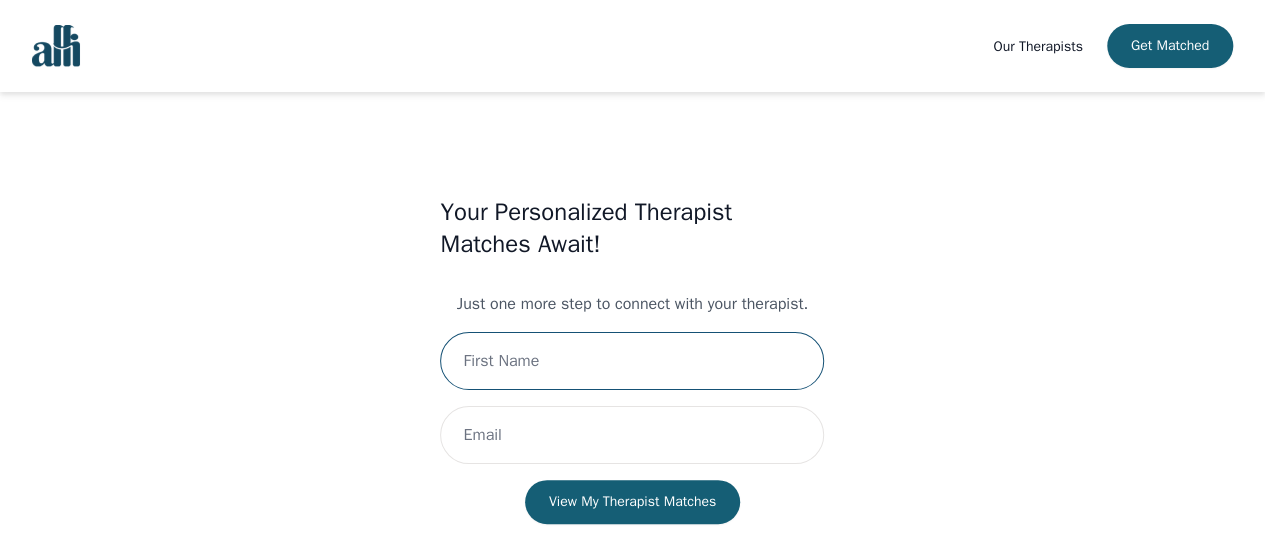 type on "[FIRST]" 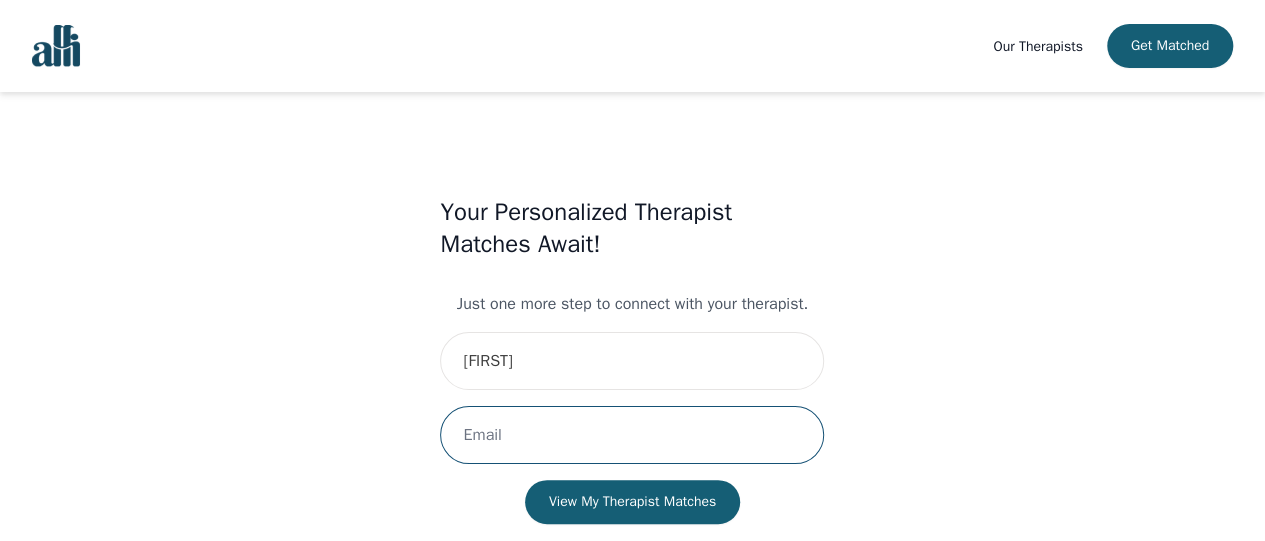 click at bounding box center [632, 435] 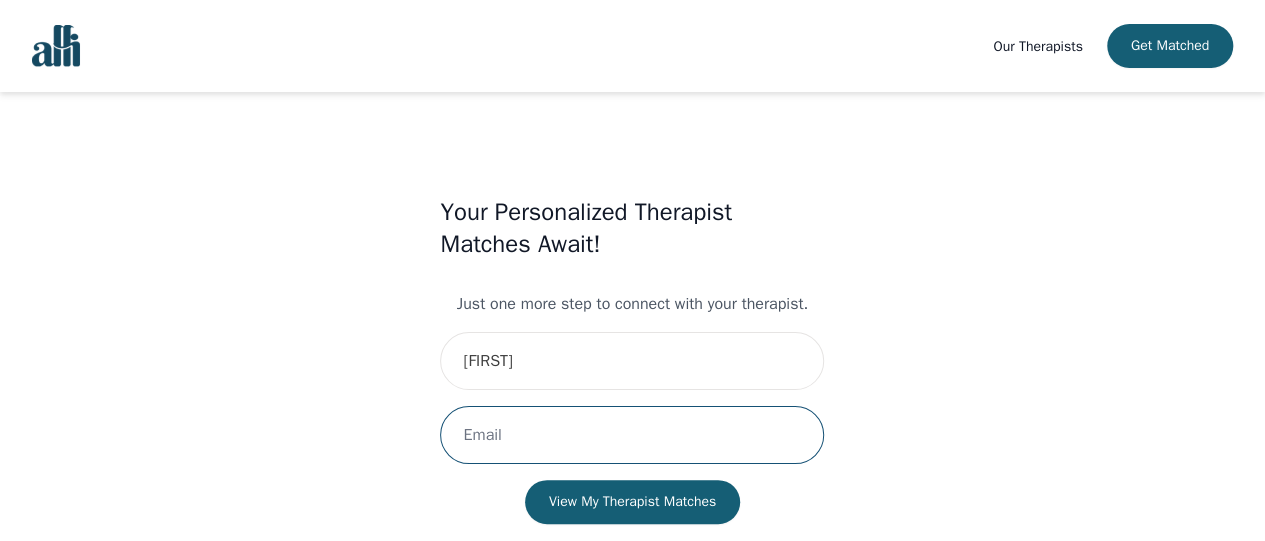 type on "[EMAIL]" 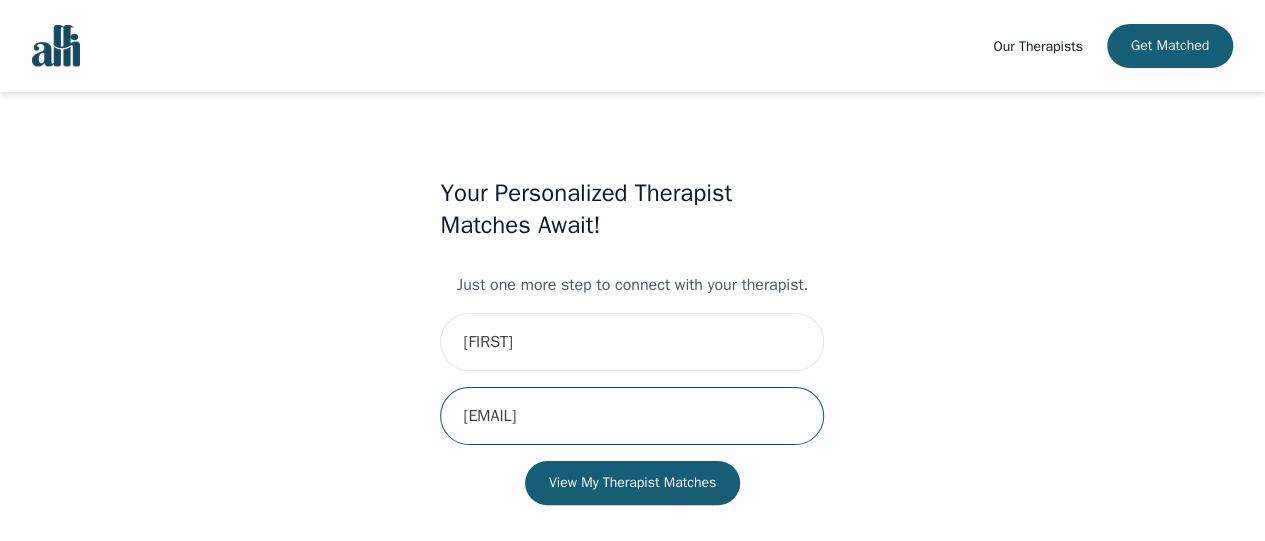 scroll, scrollTop: 53, scrollLeft: 0, axis: vertical 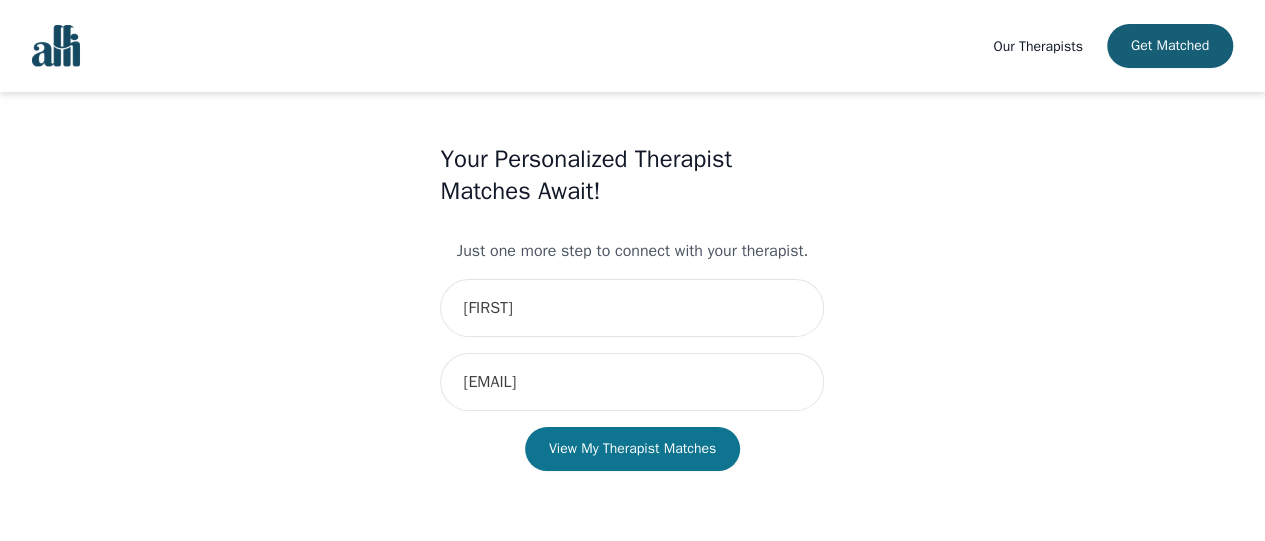 click on "View My Therapist Matches" at bounding box center (632, 449) 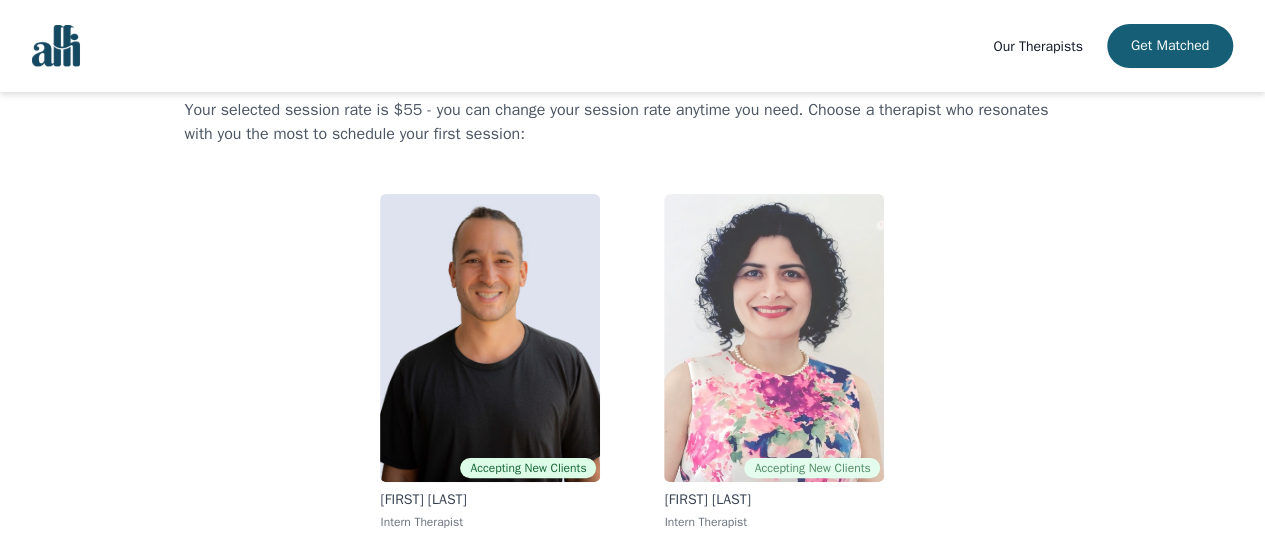 scroll, scrollTop: 102, scrollLeft: 0, axis: vertical 